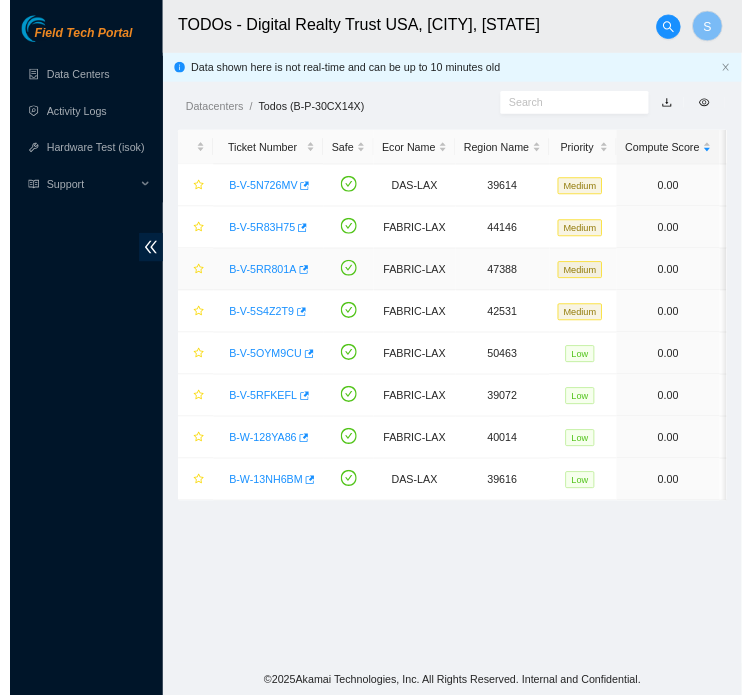scroll, scrollTop: 0, scrollLeft: 0, axis: both 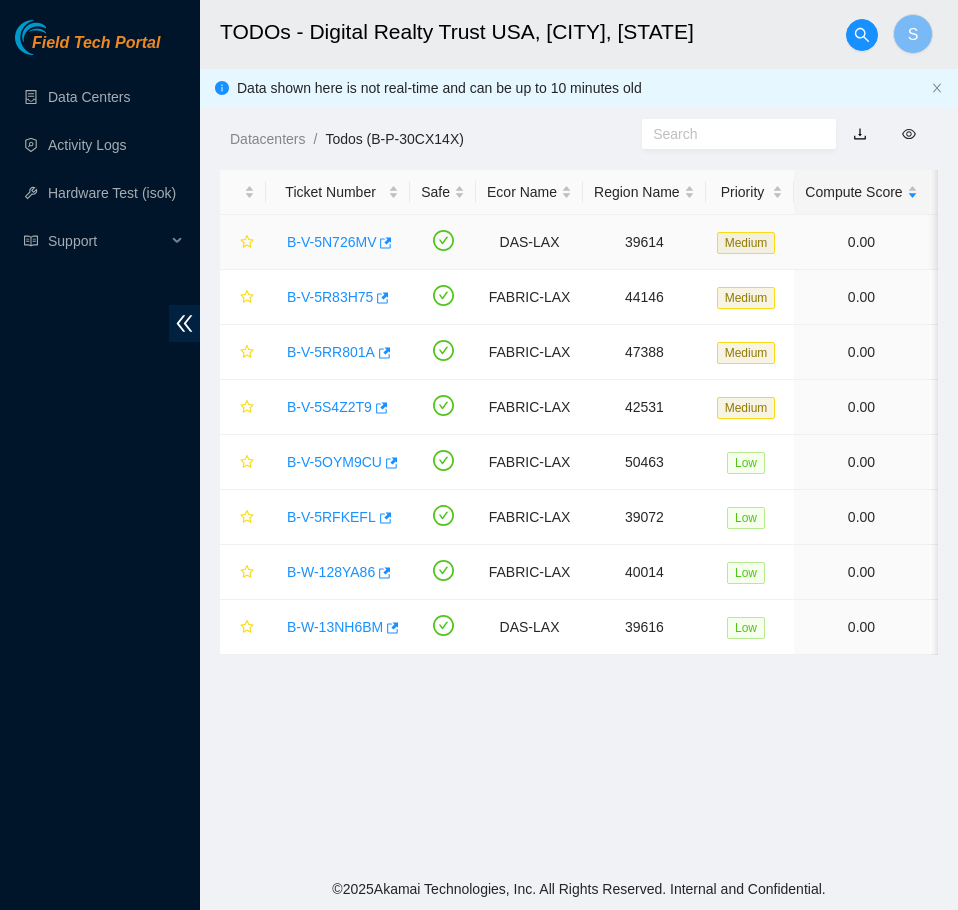 click on "B-V-5N726MV" at bounding box center (331, 242) 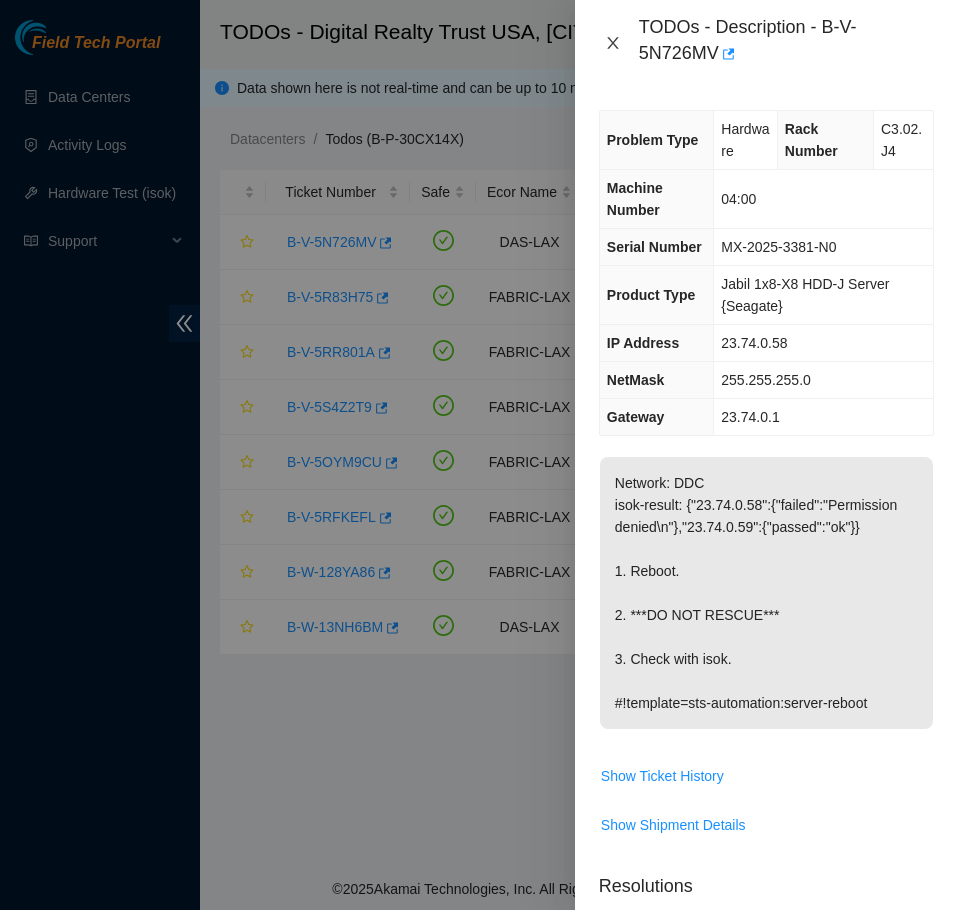 click 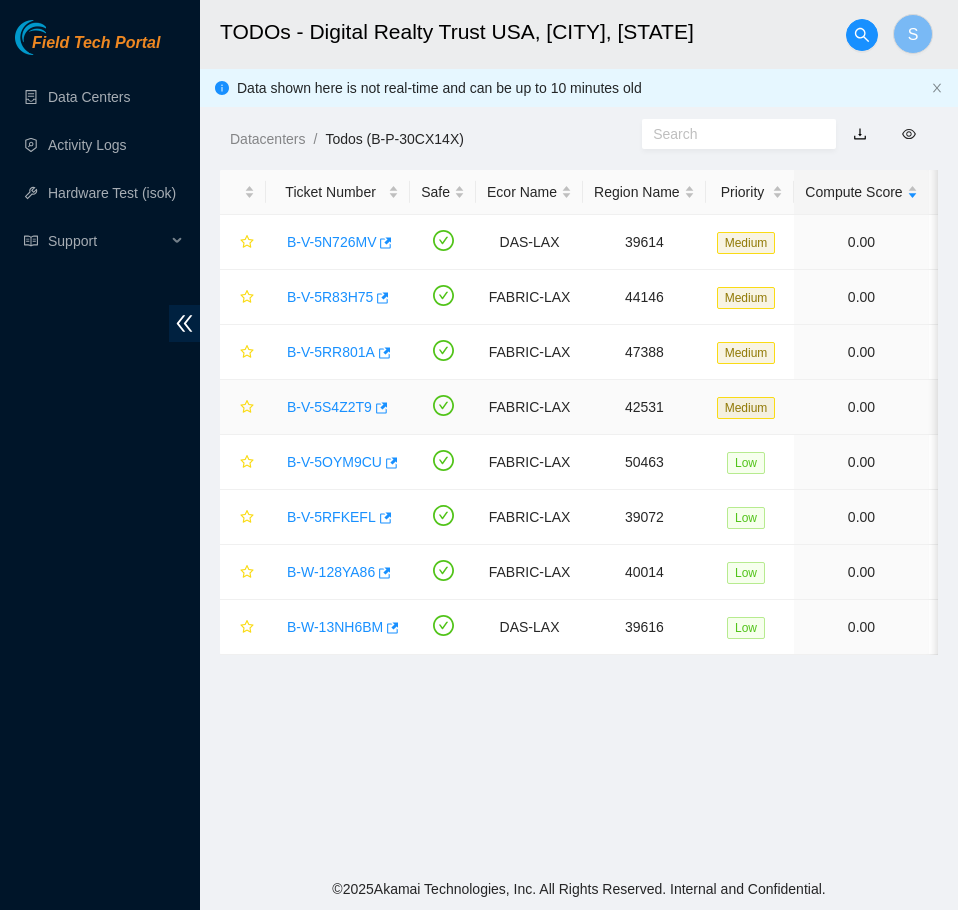click on "B-V-5S4Z2T9" at bounding box center [329, 407] 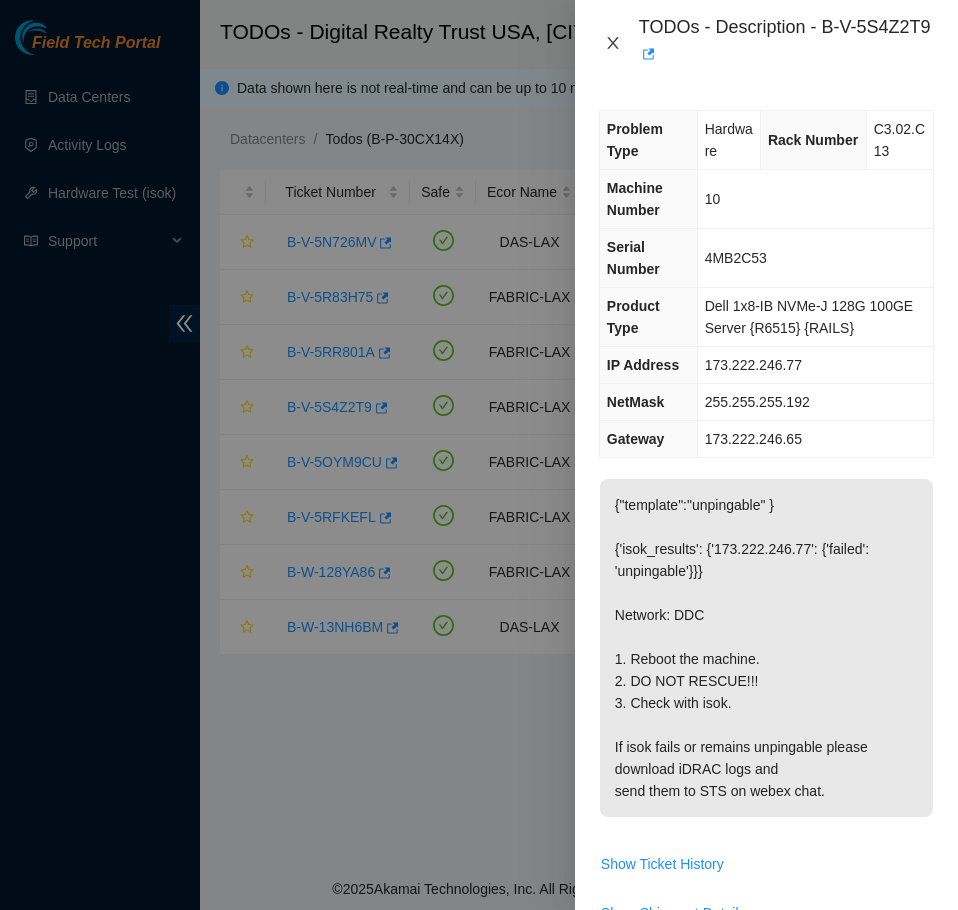 click 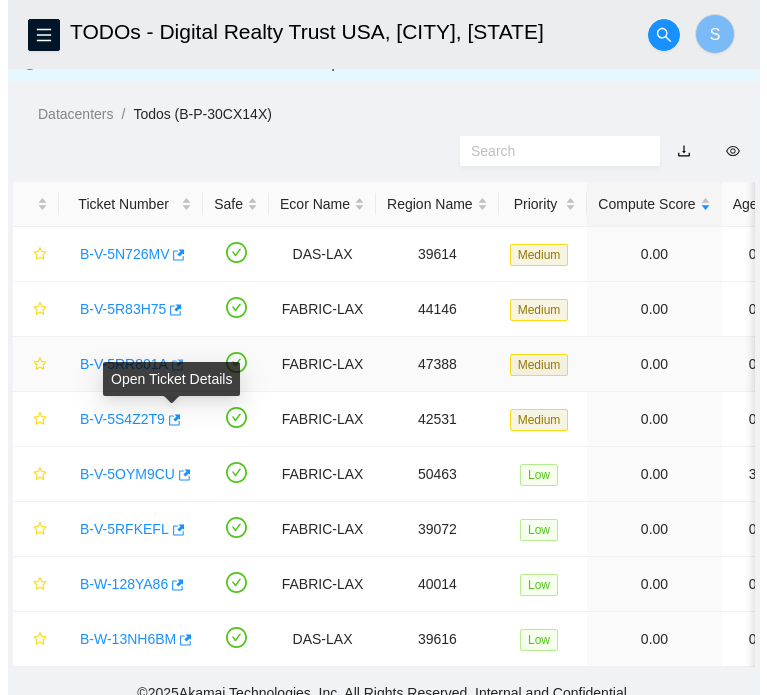 scroll, scrollTop: 100, scrollLeft: 0, axis: vertical 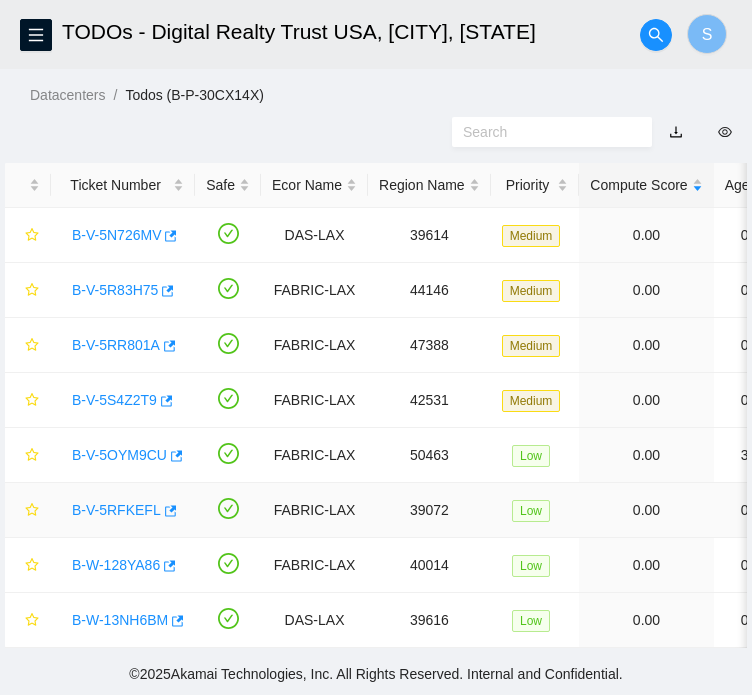 click on "B-V-5RFKEFL" at bounding box center (116, 510) 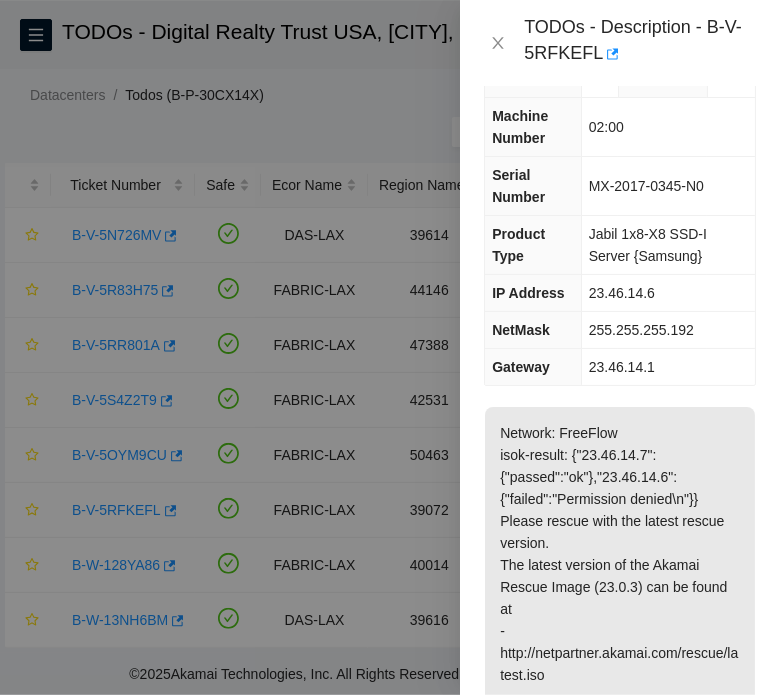 scroll, scrollTop: 100, scrollLeft: 0, axis: vertical 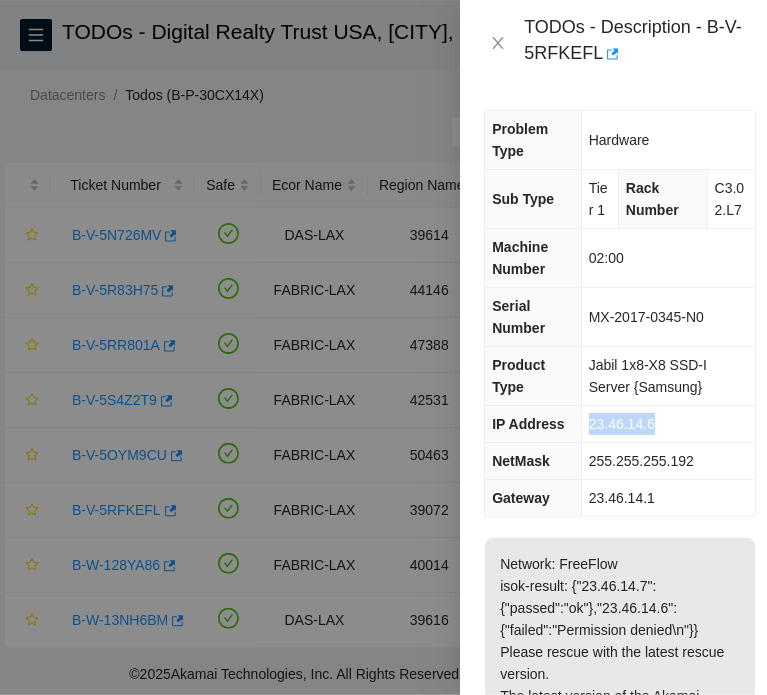 drag, startPoint x: 671, startPoint y: 423, endPoint x: 588, endPoint y: 415, distance: 83.38465 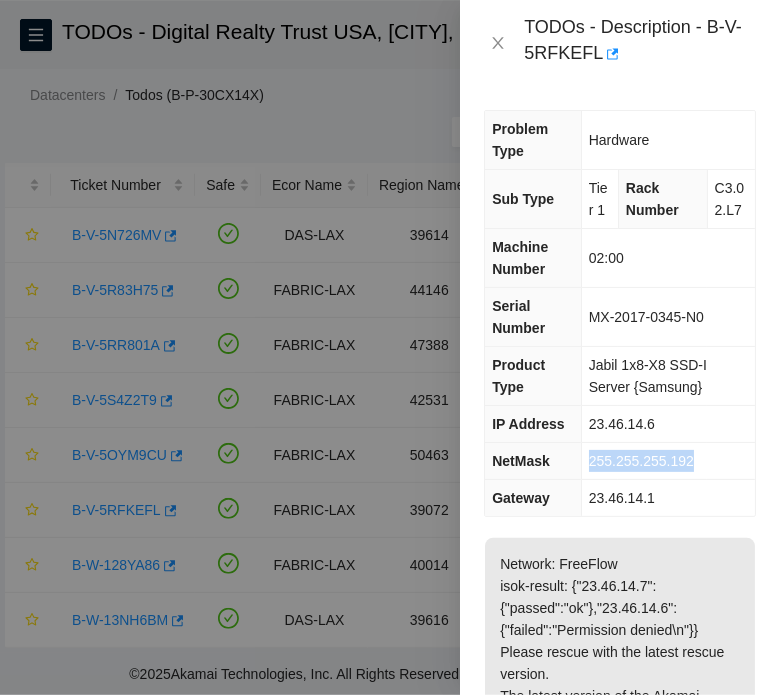 drag, startPoint x: 718, startPoint y: 463, endPoint x: 587, endPoint y: 451, distance: 131.54848 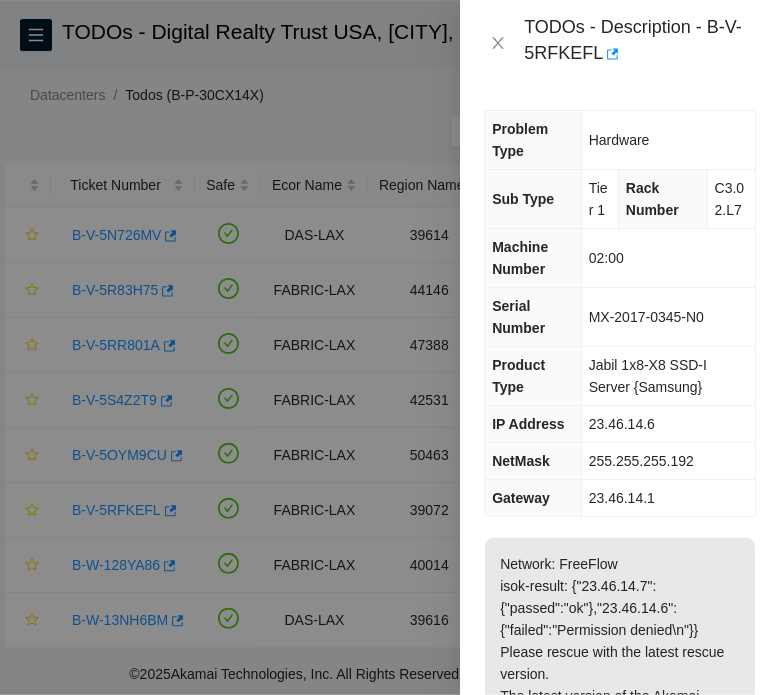 click on "23.46.14.1" at bounding box center [668, 498] 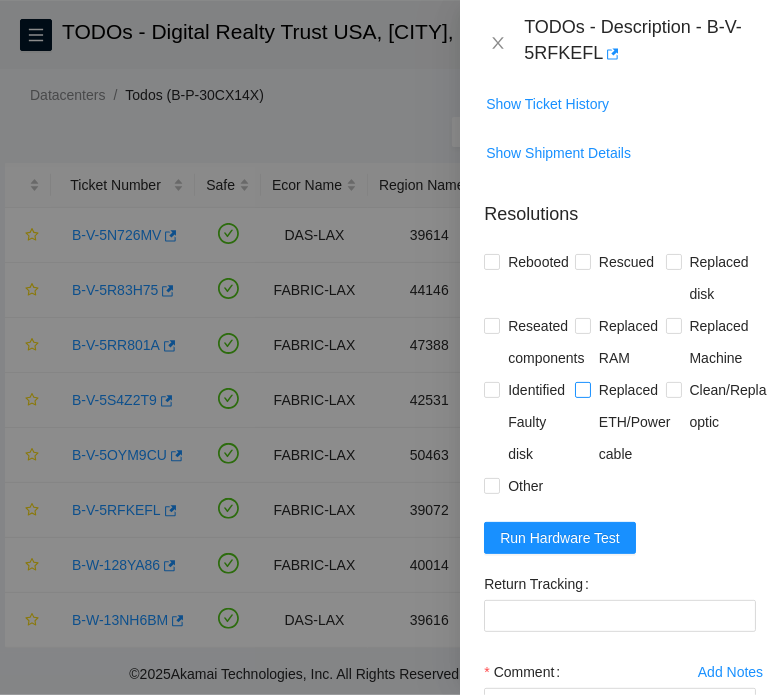 scroll, scrollTop: 900, scrollLeft: 0, axis: vertical 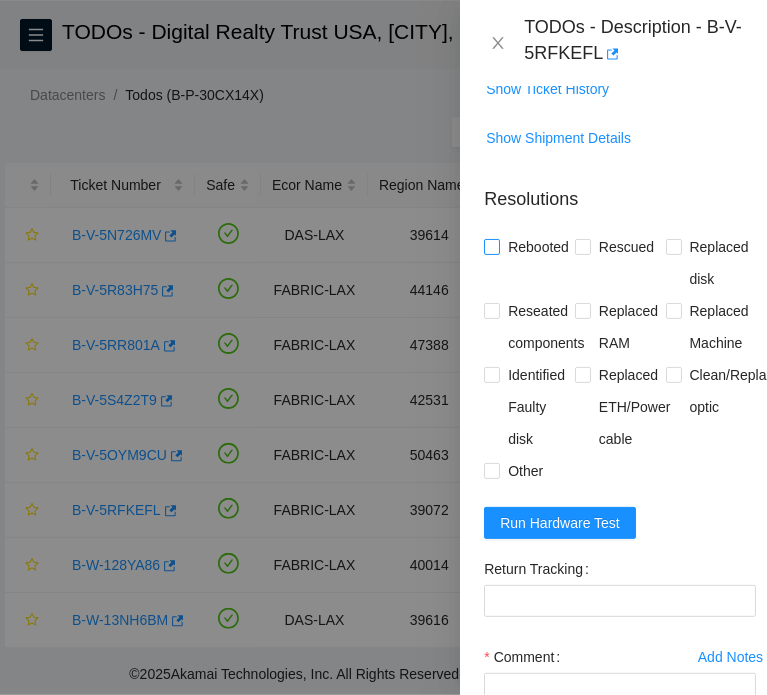 click on "Rebooted" at bounding box center [538, 247] 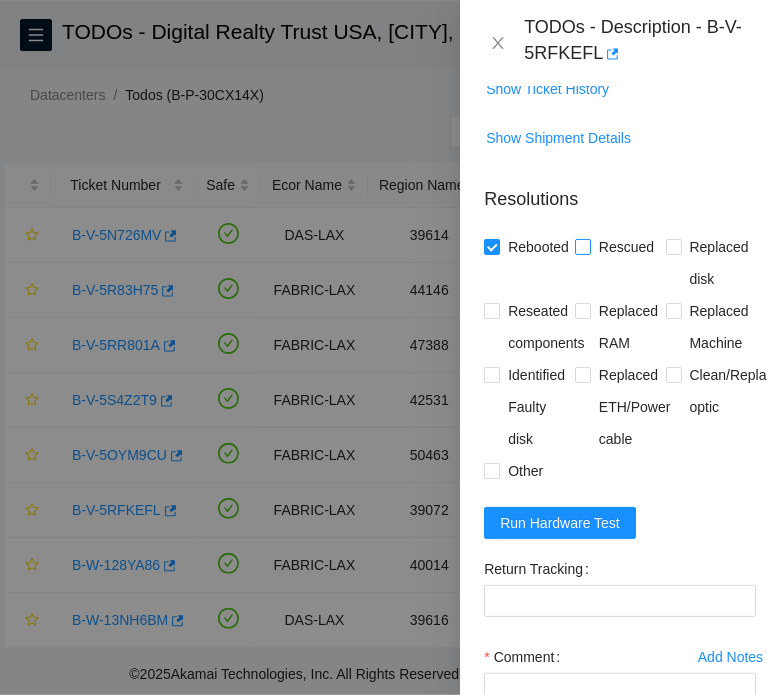 click on "Rescued" at bounding box center [626, 247] 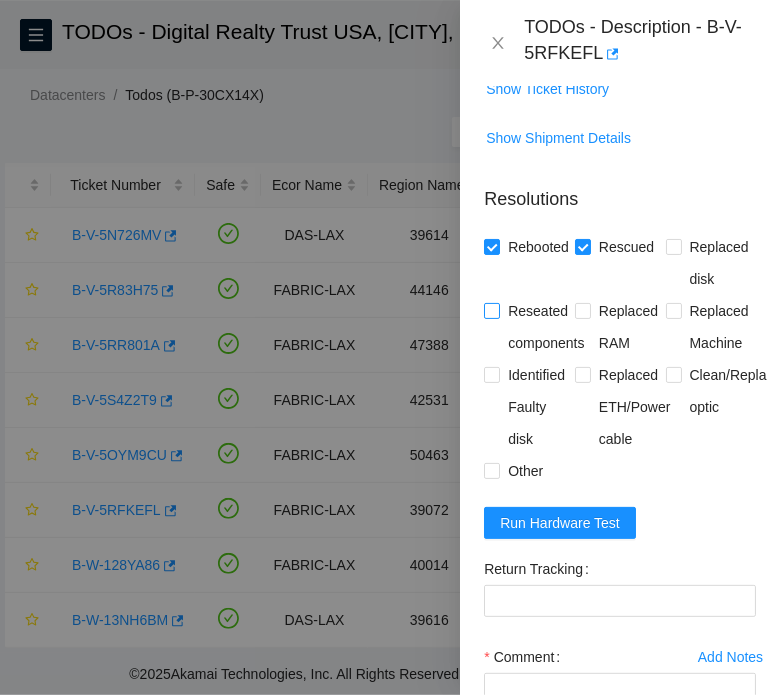 click on "Reseated components" at bounding box center [546, 327] 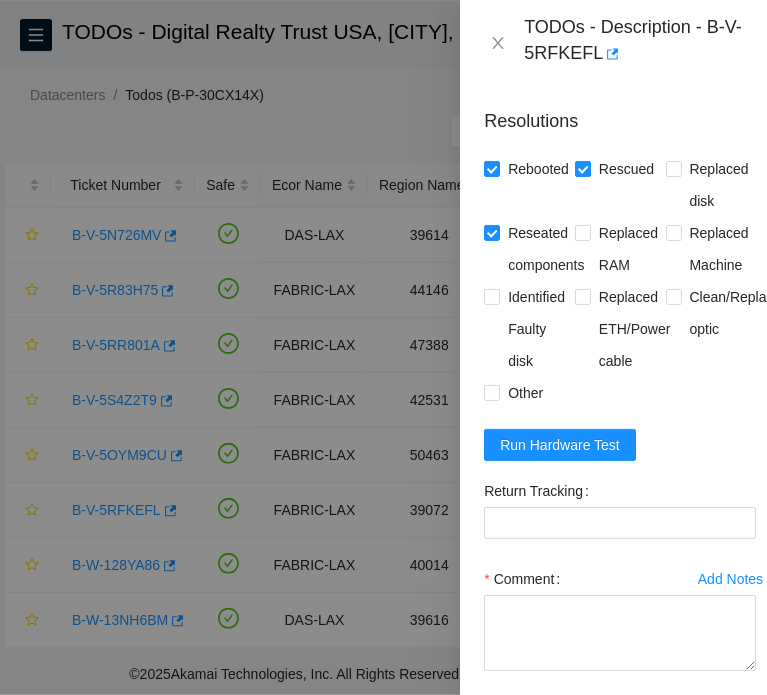 scroll, scrollTop: 1097, scrollLeft: 0, axis: vertical 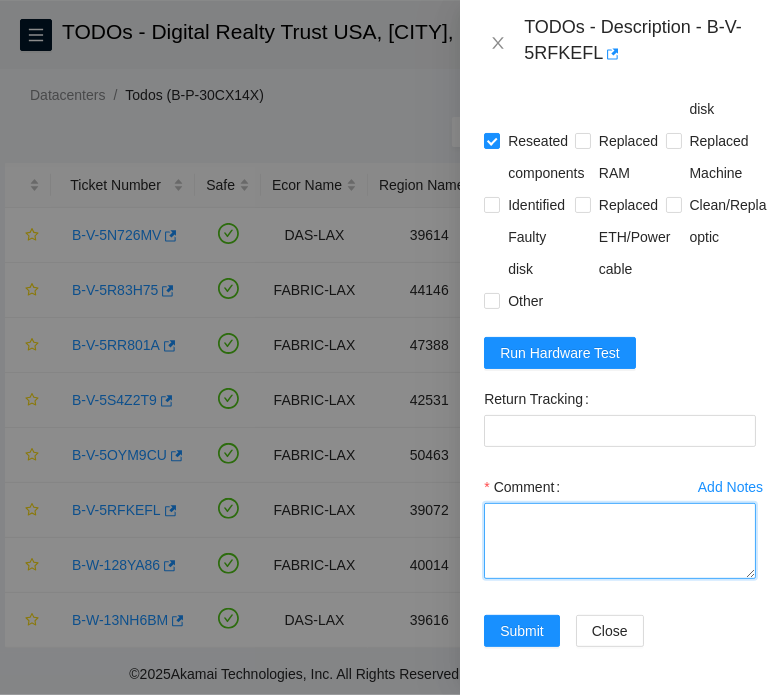 click on "Comment" at bounding box center (620, 541) 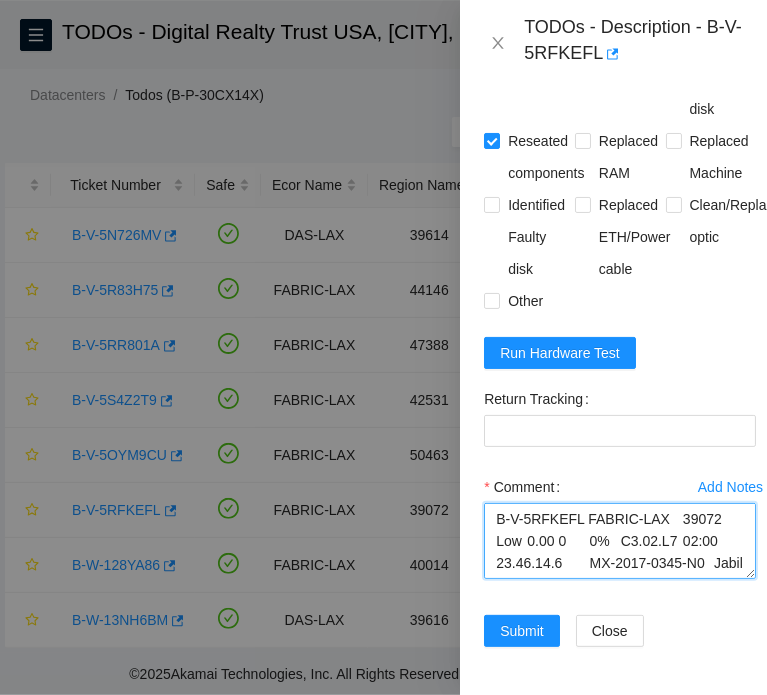 scroll, scrollTop: 324, scrollLeft: 0, axis: vertical 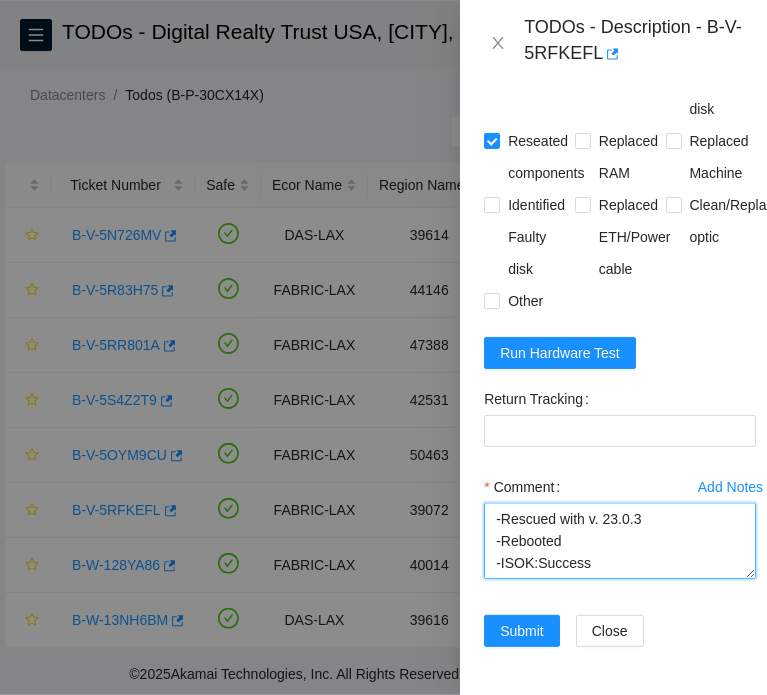 type on "B-V-5RFKEFL FABRIC-LAX	39072	Low	0.00	0	0%	C3.02.L7	02:00	23.46.14.6	MX-2017-0345-N0	Jabil 1x8-X8 SSD-I Server {Samsung}
Contacted NOCC (to see if ticket is safe to work on)
Spoke to sind (Gave me permission to work on this ticket)
-Consoled in
-Confirmed machine IP and S/N:23.46.14.6	MX-2017-0345
-Rebooted and powered down
-Powered on
-Rescued with v. 23.0.3
-Rebooted
-ISOK:Success" 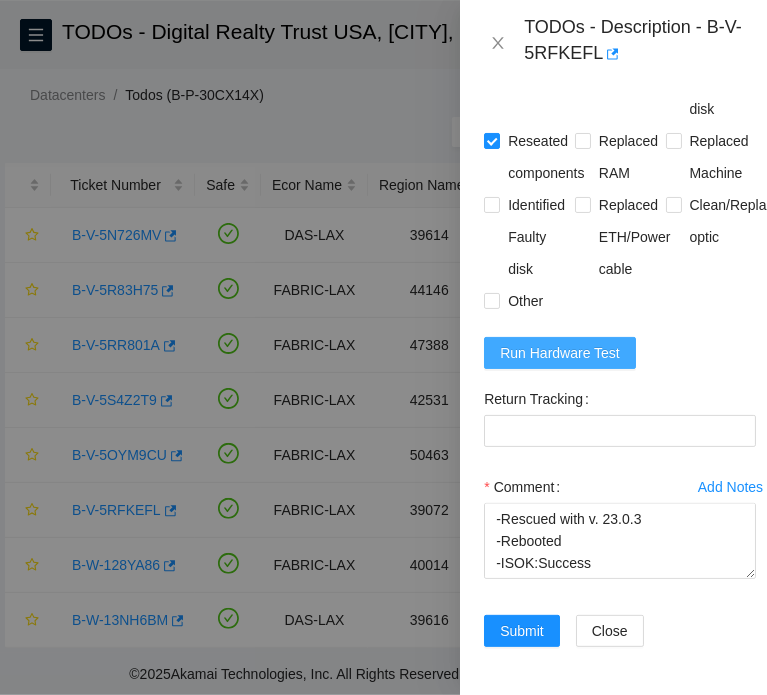click on "Run Hardware Test" at bounding box center [560, 353] 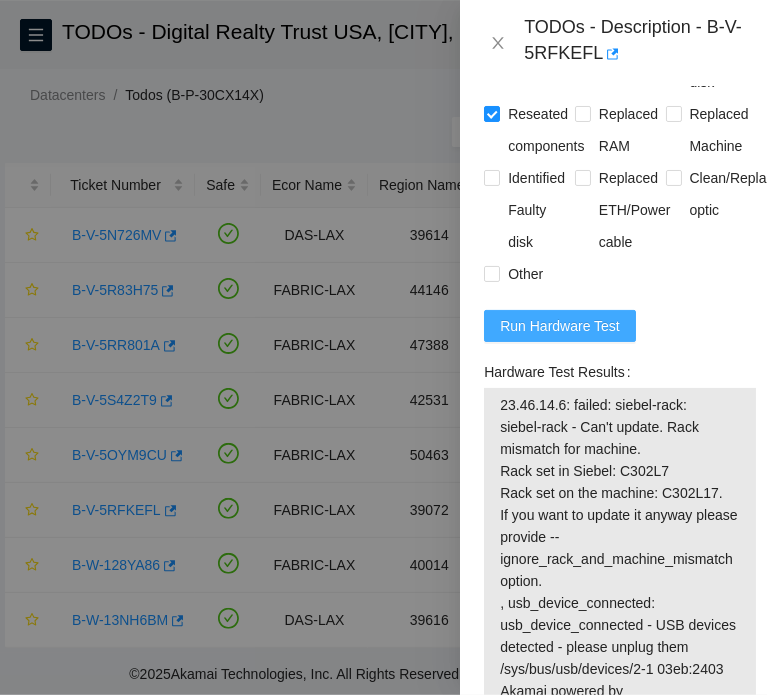 click on "Run Hardware Test" at bounding box center [560, 326] 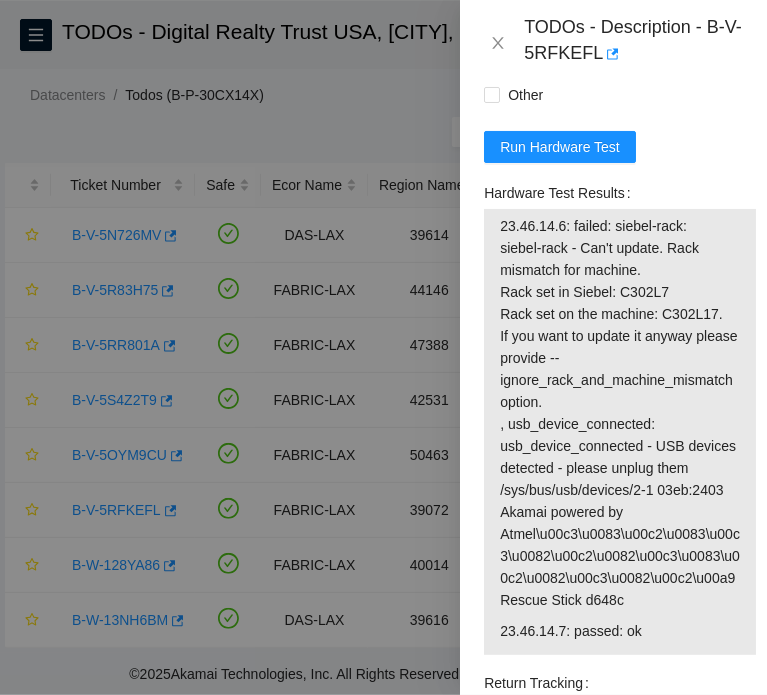 scroll, scrollTop: 1297, scrollLeft: 0, axis: vertical 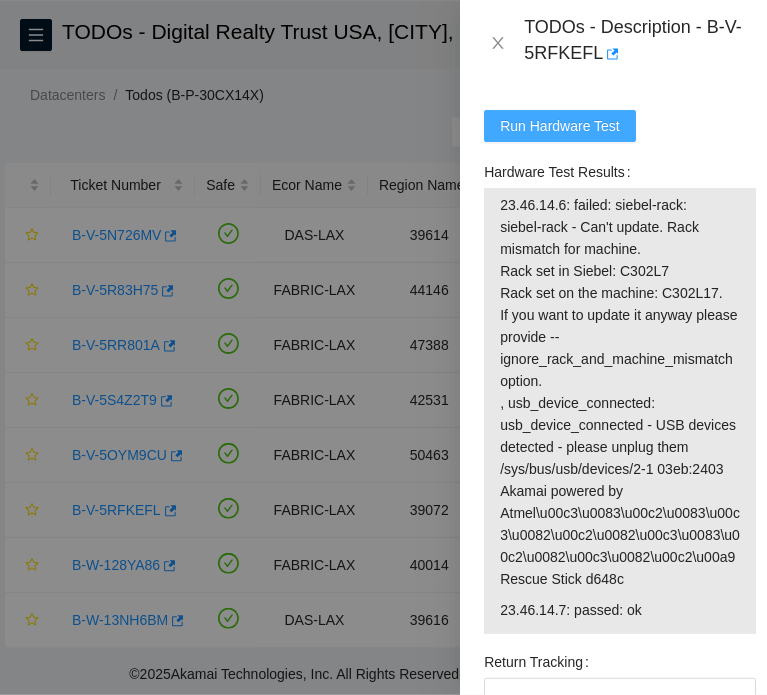 click on "Run Hardware Test" at bounding box center (560, 126) 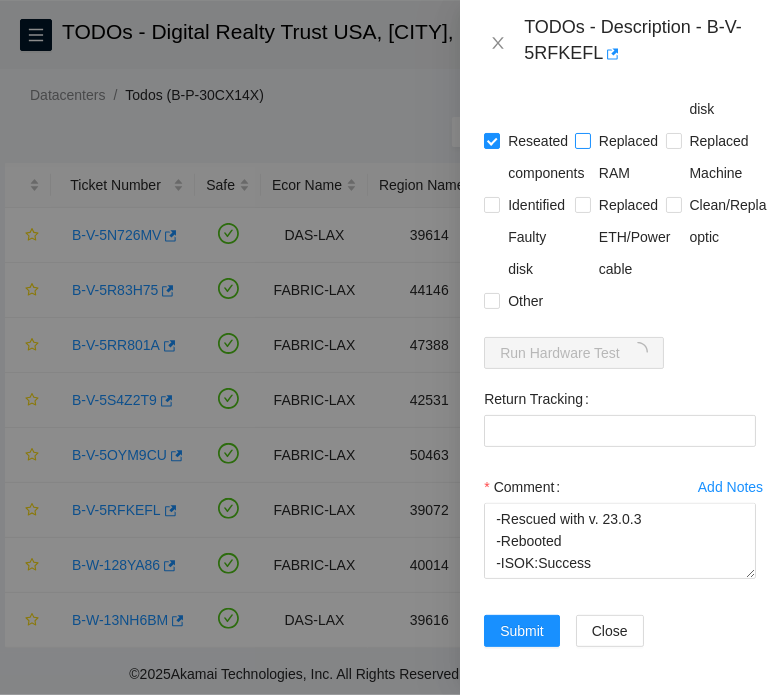 scroll, scrollTop: 1297, scrollLeft: 0, axis: vertical 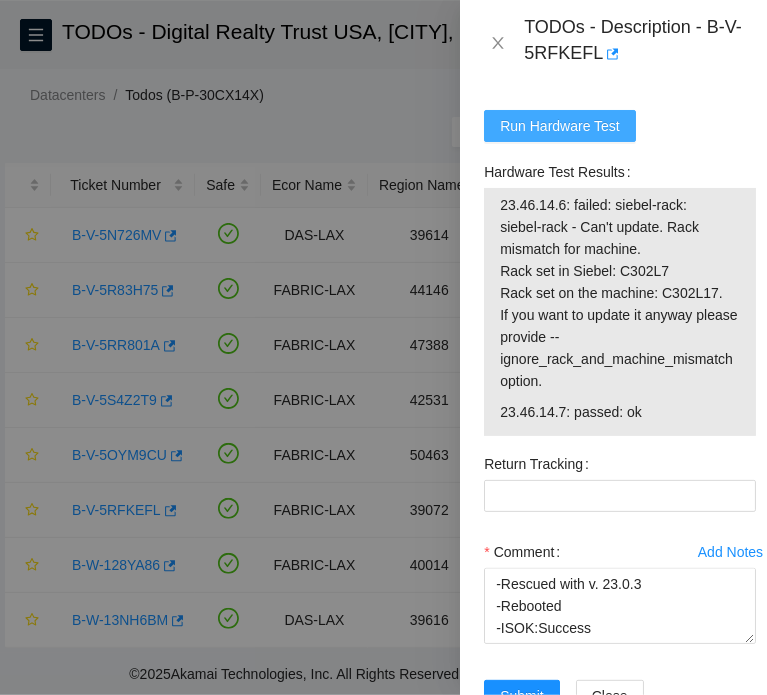 click on "Run Hardware Test" at bounding box center [560, 126] 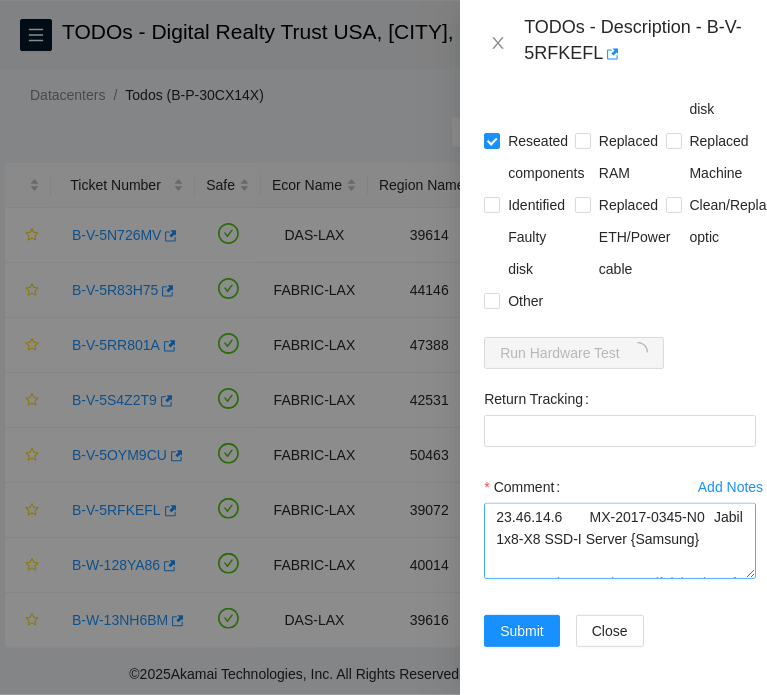 scroll, scrollTop: 0, scrollLeft: 0, axis: both 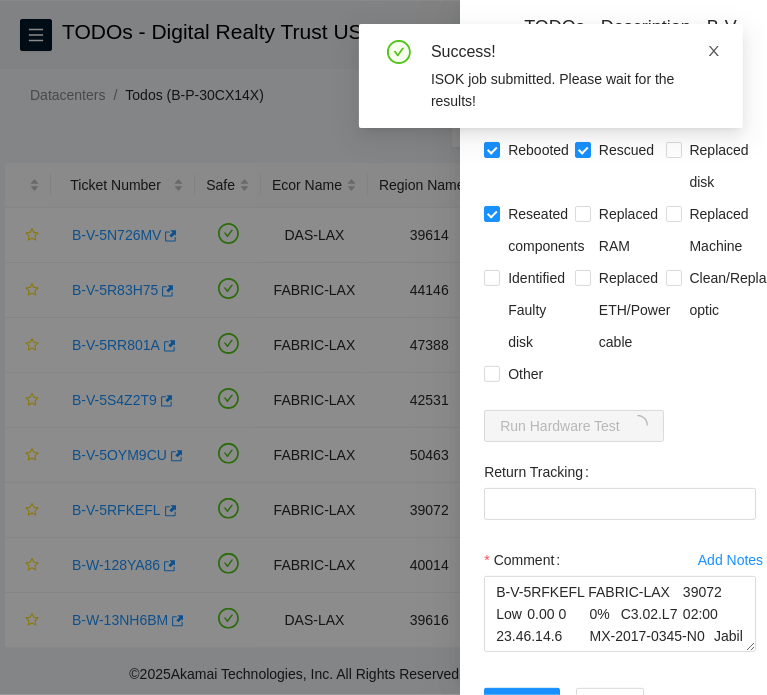 click 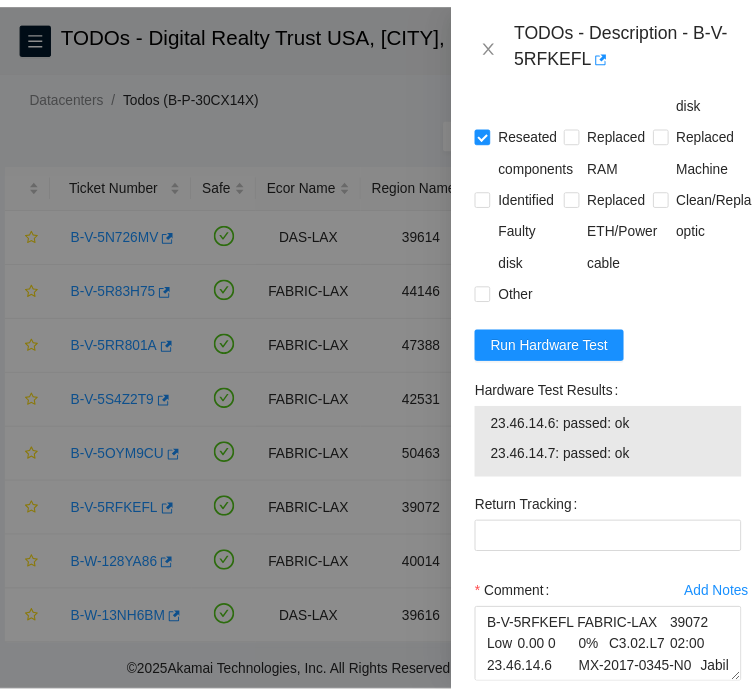 scroll, scrollTop: 1213, scrollLeft: 0, axis: vertical 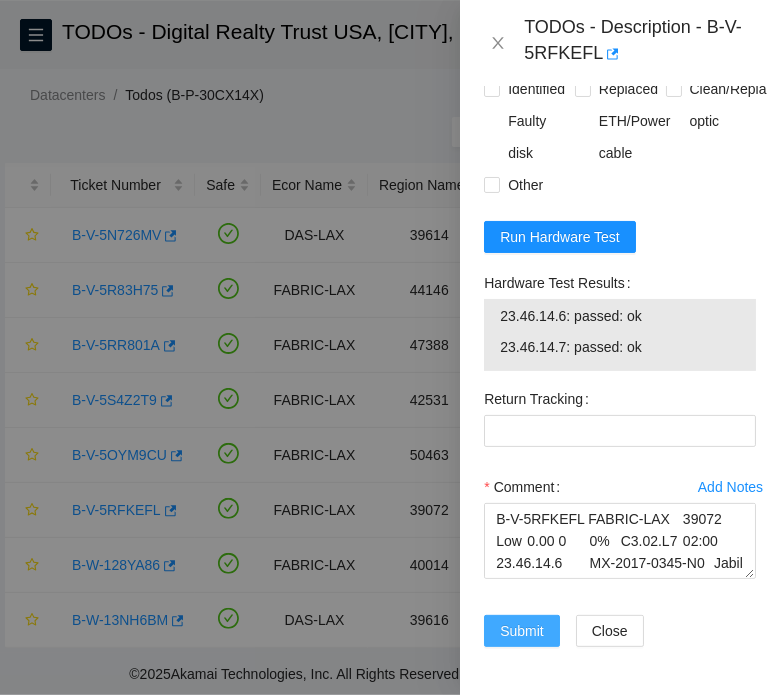 click on "Submit" at bounding box center (522, 631) 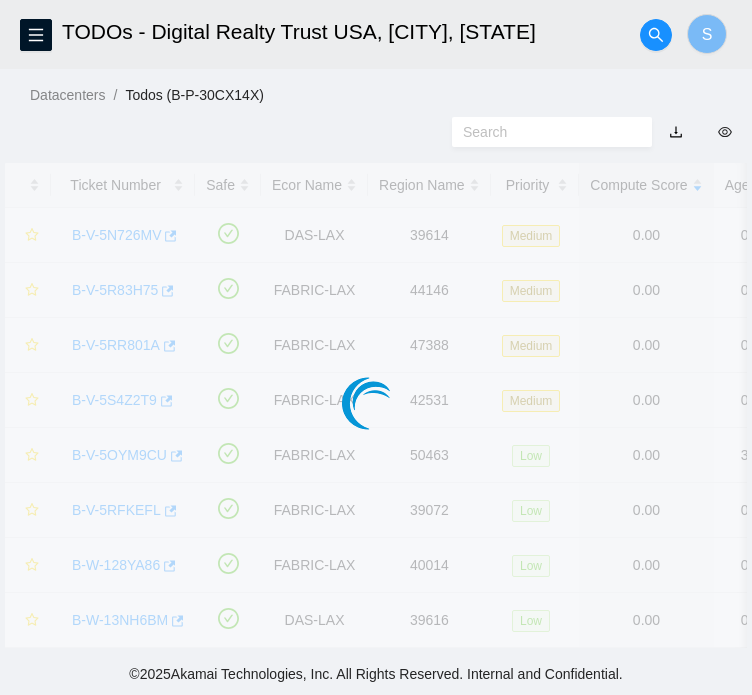 scroll, scrollTop: 571, scrollLeft: 0, axis: vertical 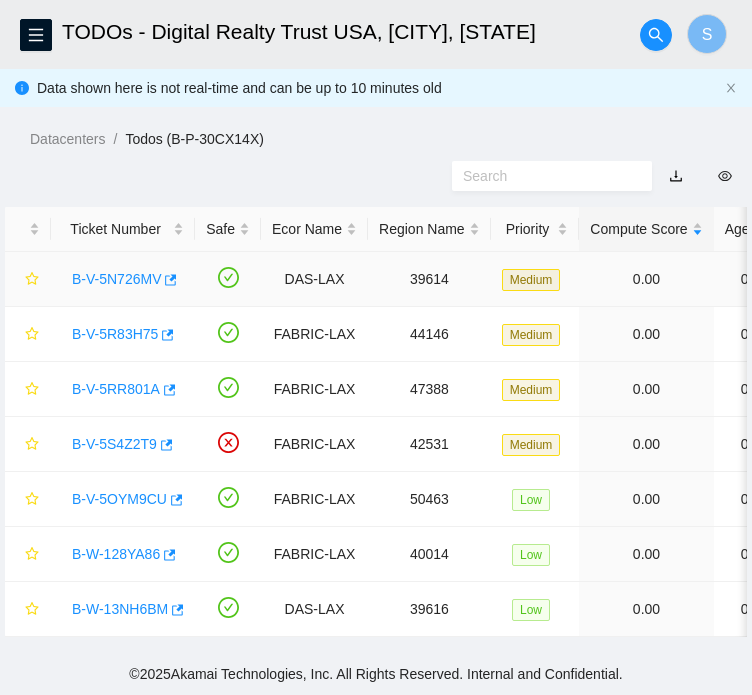 drag, startPoint x: 132, startPoint y: 276, endPoint x: 188, endPoint y: 287, distance: 57.070133 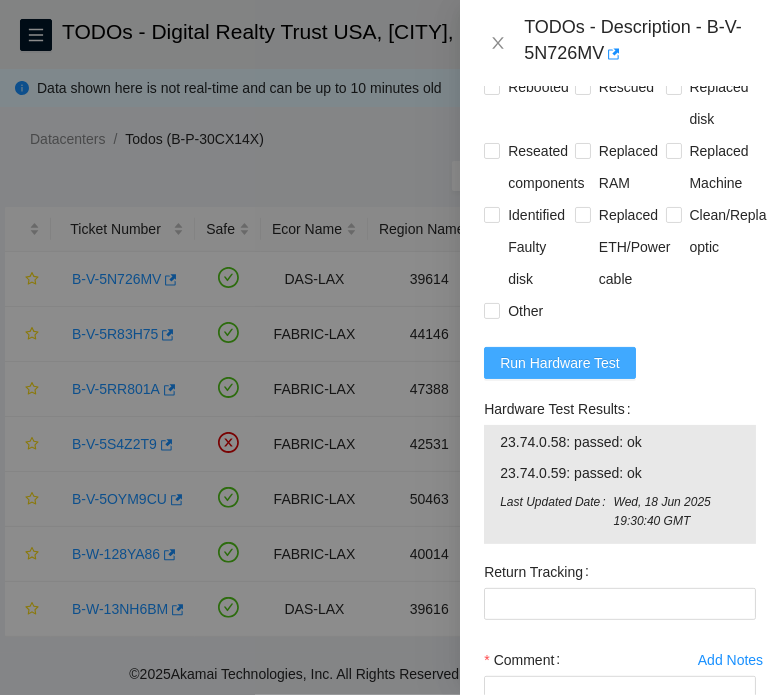 click on "Run Hardware Test" at bounding box center (560, 363) 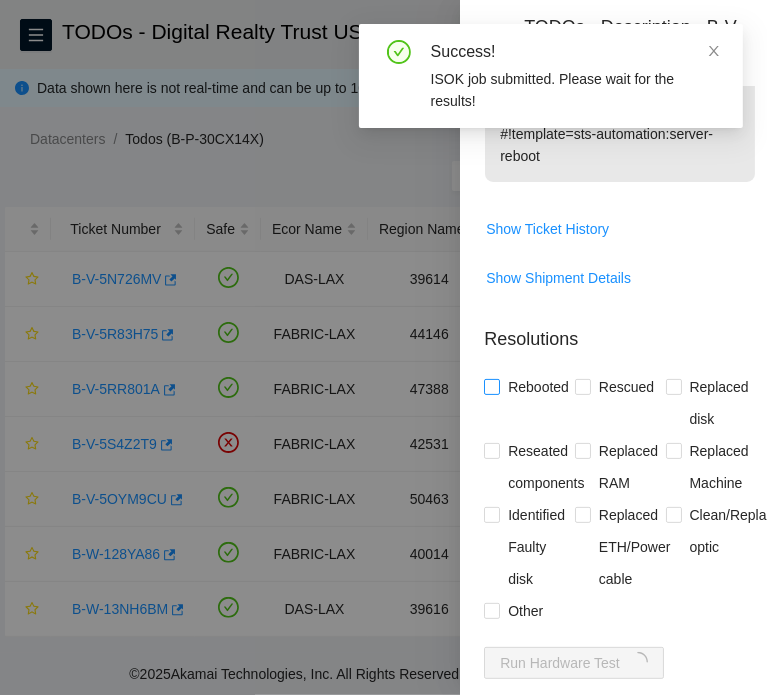 click on "Rebooted" at bounding box center [538, 387] 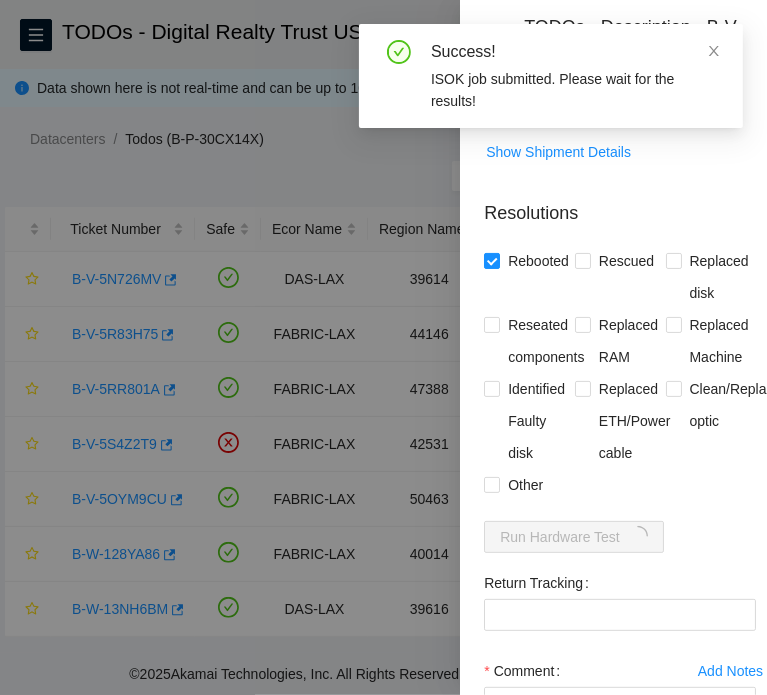 scroll, scrollTop: 850, scrollLeft: 0, axis: vertical 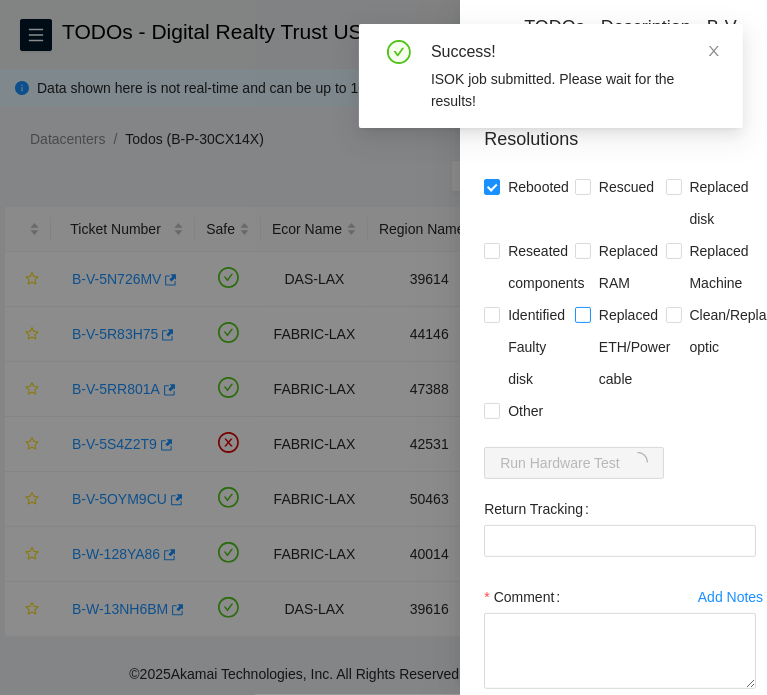 drag, startPoint x: 561, startPoint y: 248, endPoint x: 643, endPoint y: 337, distance: 121.016525 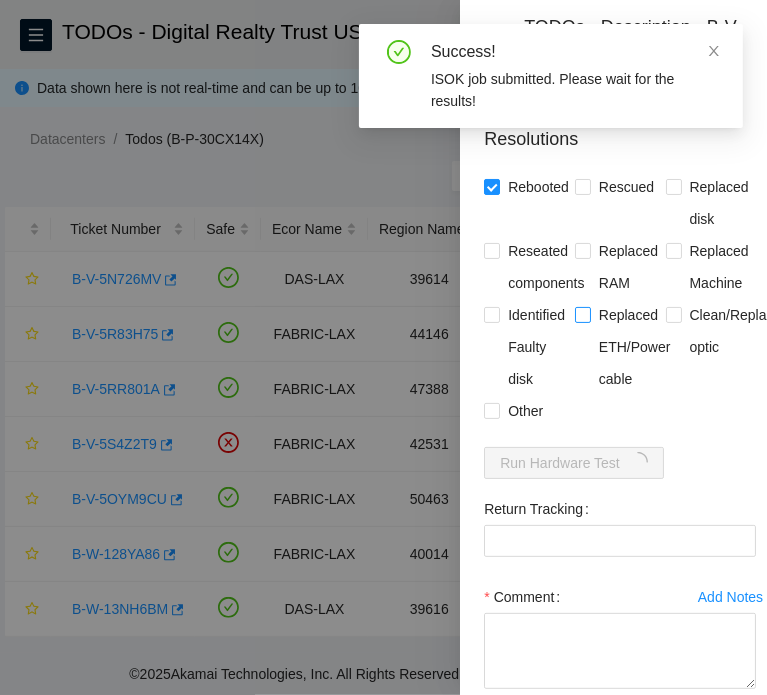 click on "Reseated components" at bounding box center (546, 267) 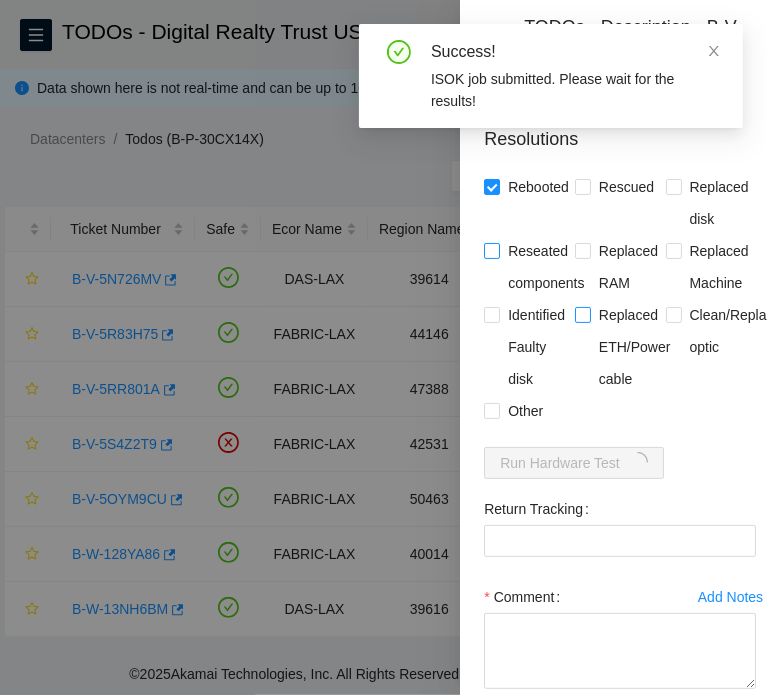 checkbox on "true" 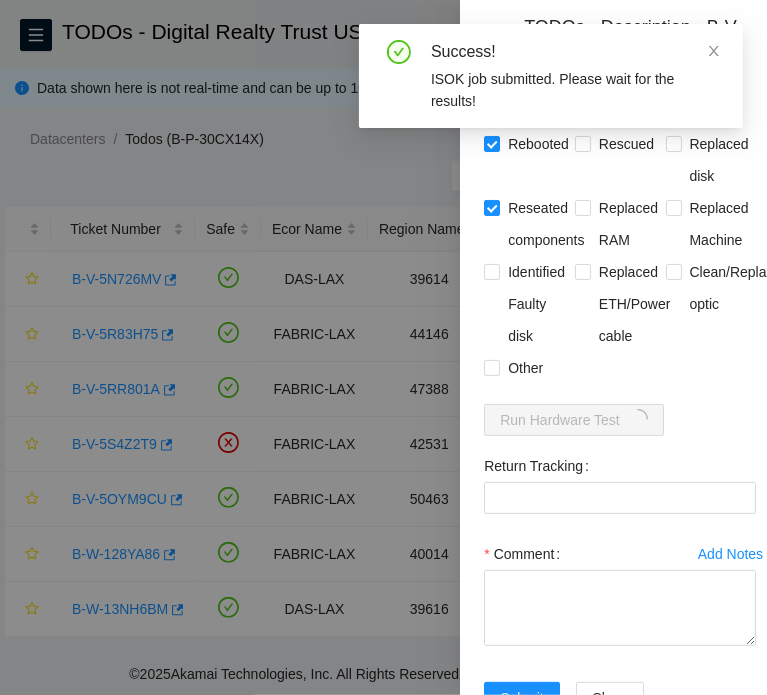 scroll, scrollTop: 988, scrollLeft: 0, axis: vertical 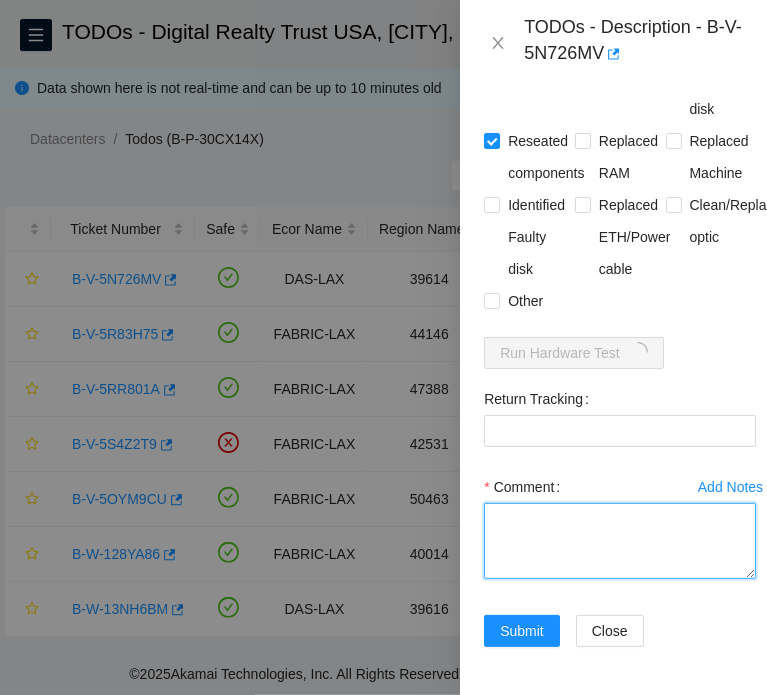 click on "Comment" at bounding box center [620, 541] 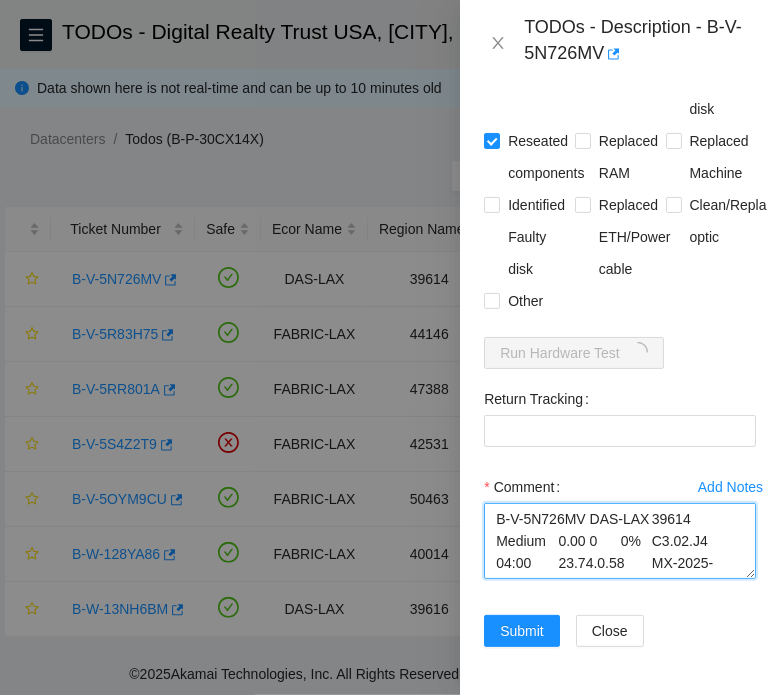 scroll, scrollTop: 324, scrollLeft: 0, axis: vertical 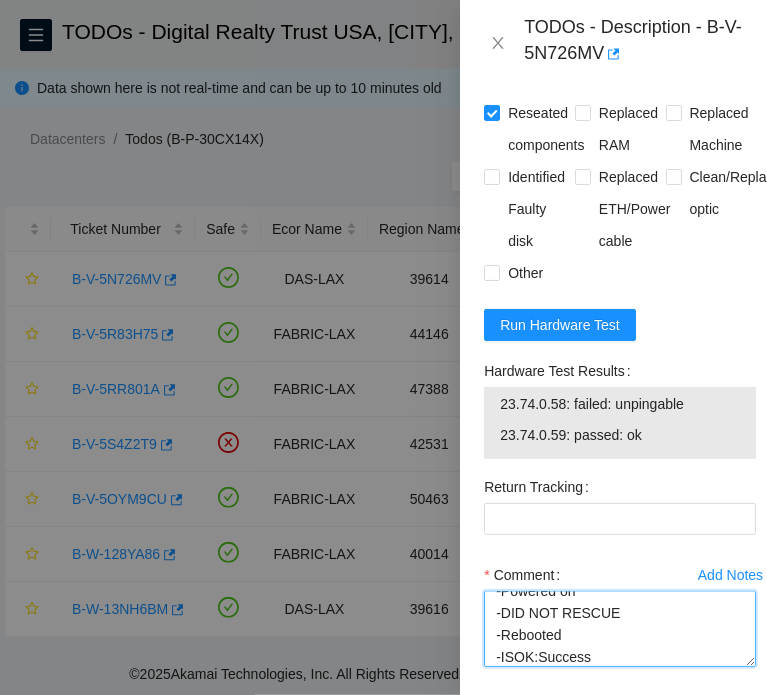 type on "B-V-5N726MV DAS-LAX	39614	Medium	0.00	0	0%	C3.02.J4	04:00	23.74.0.58	MX-2025-3381-N0	Jabil 1x8-X8 HDD-J Server {Seagate}
Contacted NOCC (to see if ticket is safe to work on)
Spoke to sind (Gave me permission to work on this ticket)
-Consoled in
-Confirmed machine IP and S/N:23.74.0.58	MX-2025-3381
-Rebooted and powered down
-Powered on
-DID NOT RESCUE
-Rebooted
-ISOK:Success" 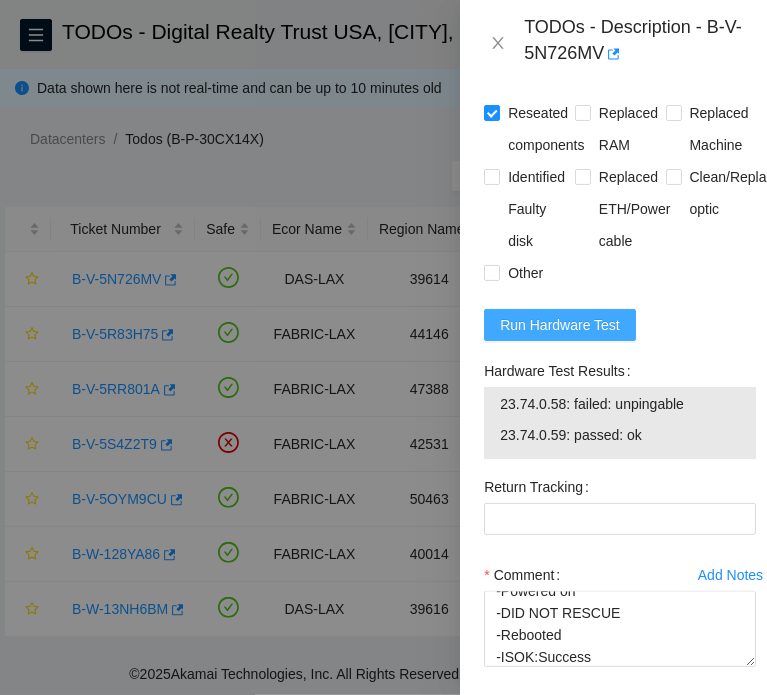 click on "Run Hardware Test" at bounding box center (560, 325) 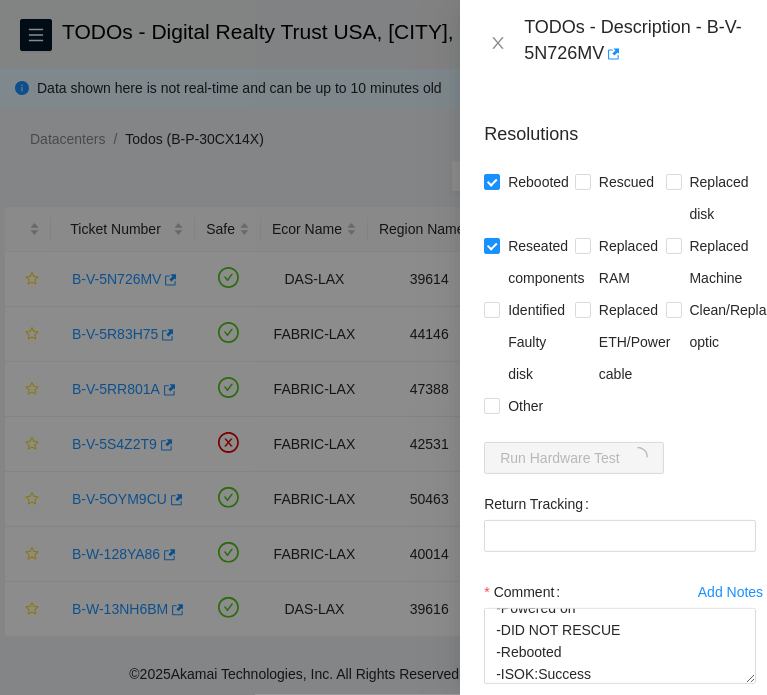 scroll, scrollTop: 888, scrollLeft: 0, axis: vertical 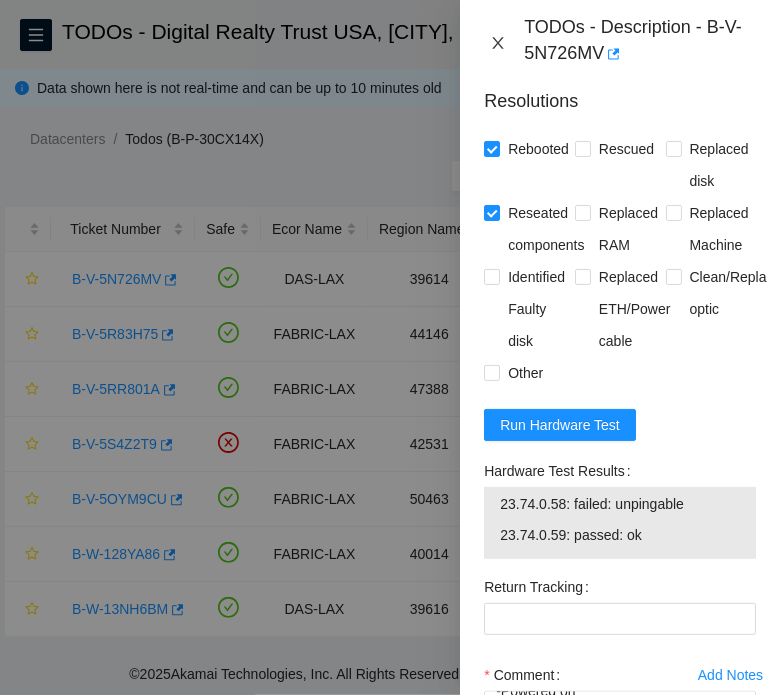 click 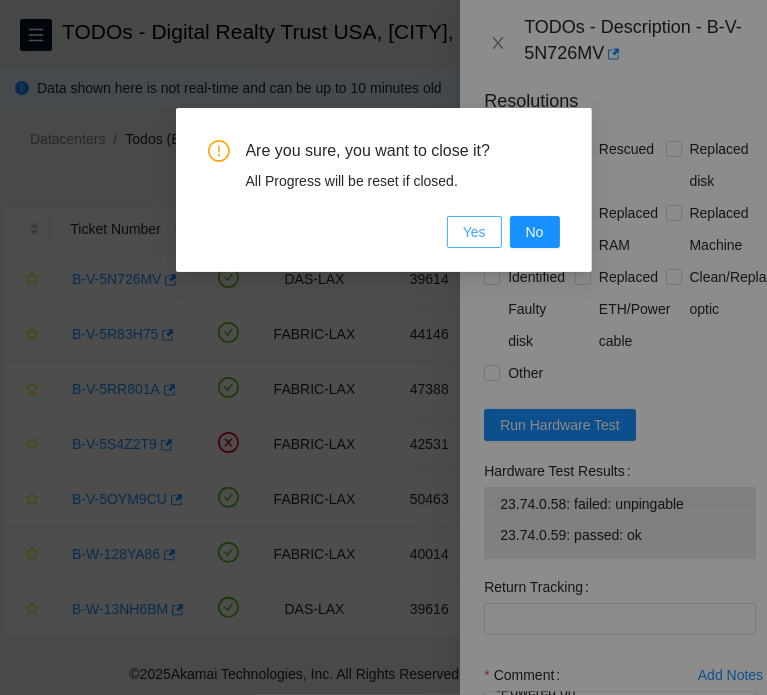 click on "Yes" at bounding box center [474, 232] 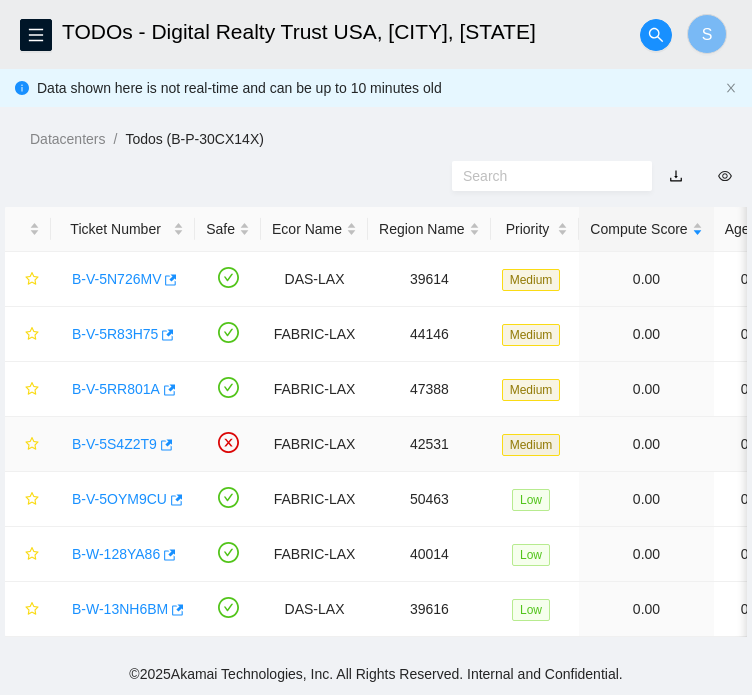 click on "B-V-5S4Z2T9" at bounding box center [114, 444] 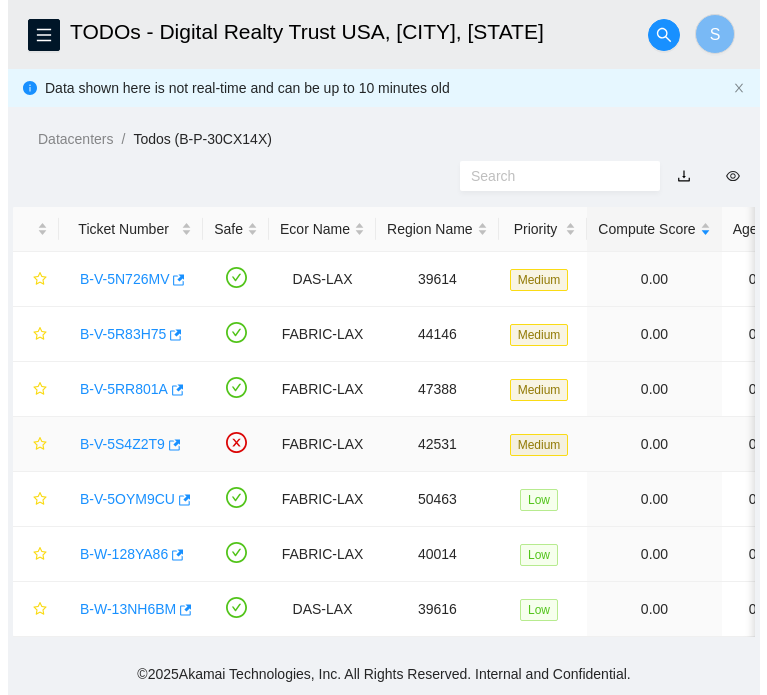 scroll, scrollTop: 690, scrollLeft: 0, axis: vertical 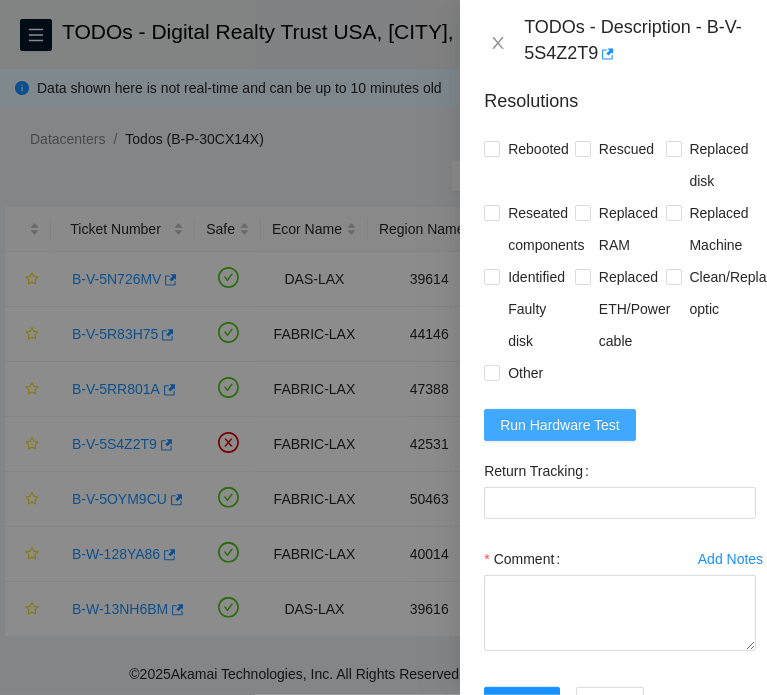 click on "Run Hardware Test" at bounding box center (560, 425) 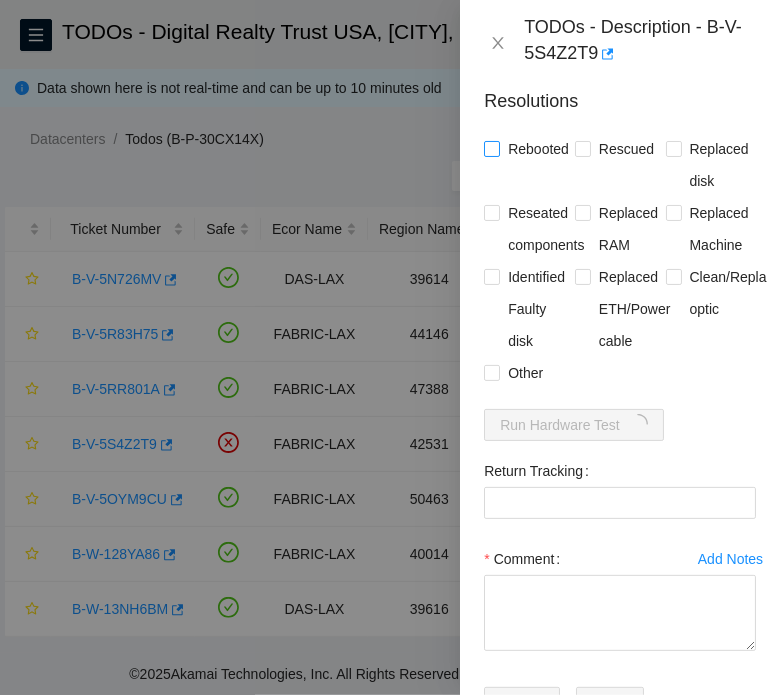 click on "Rebooted" at bounding box center [538, 149] 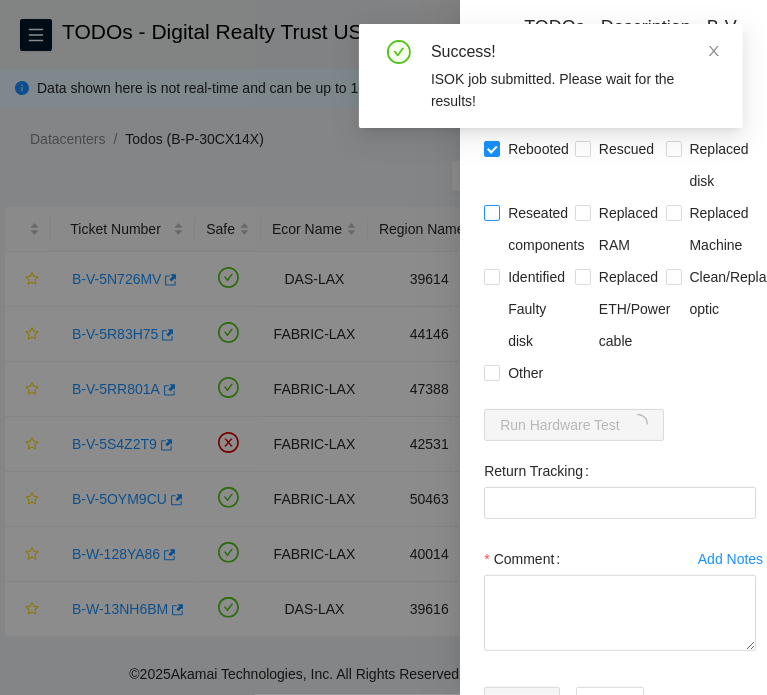 click on "Reseated components" at bounding box center [546, 229] 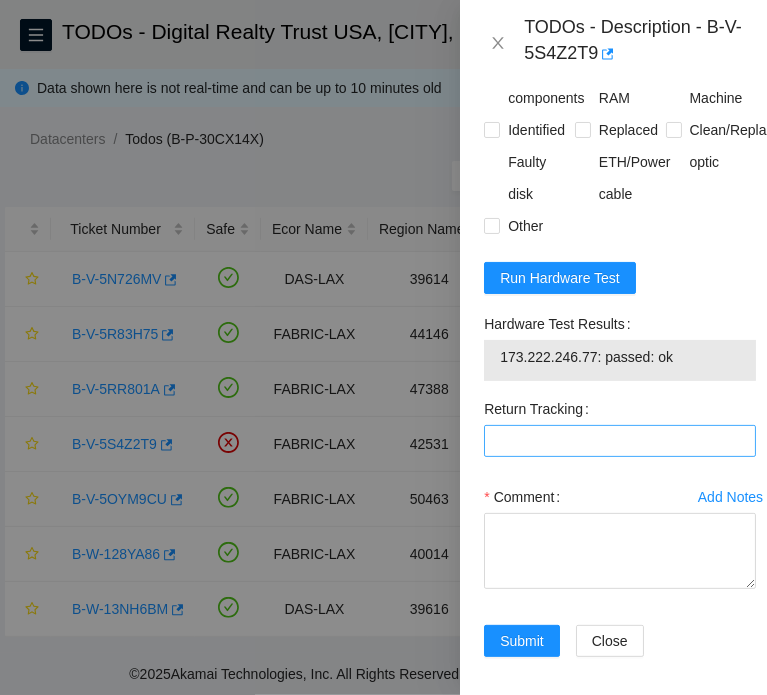 scroll, scrollTop: 875, scrollLeft: 0, axis: vertical 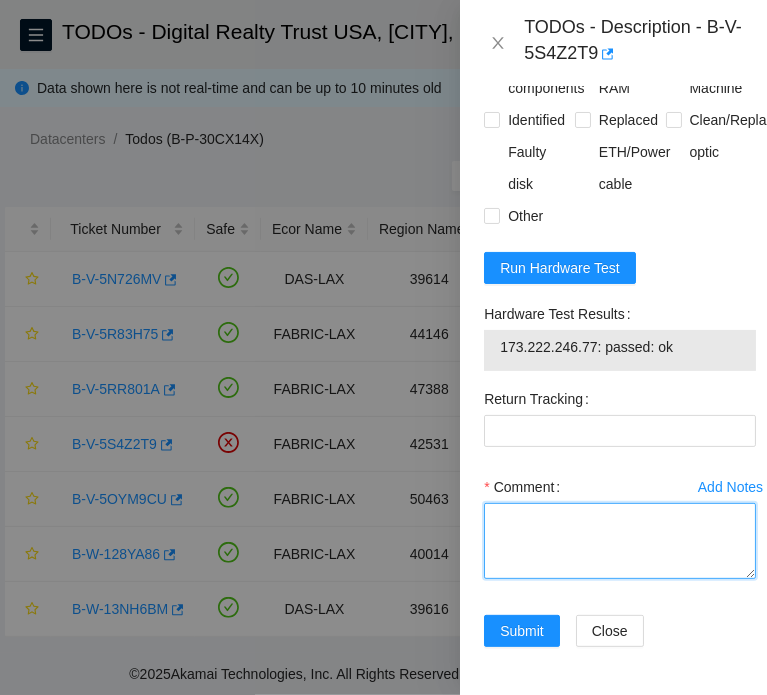click on "Comment" at bounding box center (620, 541) 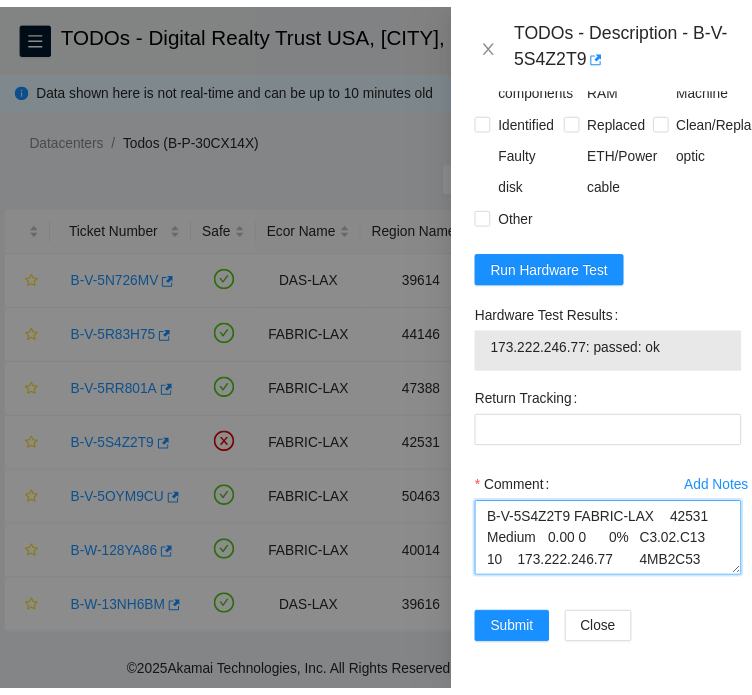 scroll, scrollTop: 324, scrollLeft: 0, axis: vertical 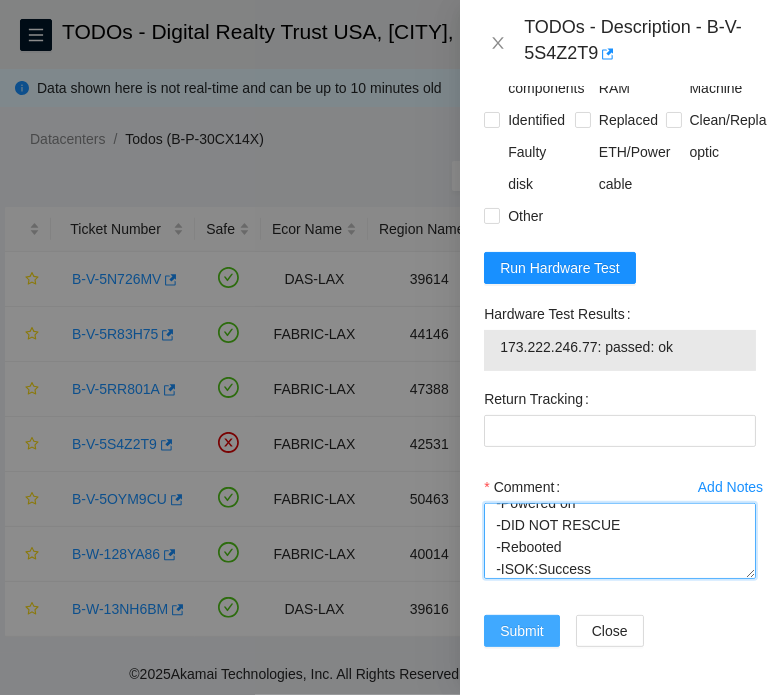 type on "B-V-5S4Z2T9 FABRIC-LAX	42531	Medium	0.00	0	0%	C3.02.C13	10	173.222.246.77	4MB2C53	Dell 1x8-IB NVMe-J 128G 100GE Server {R6515} {RAILS}
Contacted NOCC (to see if ticket is safe to work on)
Spoke to sind (Gave me permission to work on this ticket)
-Consoled in
-Confirmed machine IP and S/N:173.222.246.77	4MB2C53
-Rebooted and powered down
-Powered on
-DID NOT RESCUE
-Rebooted
-ISOK:Success" 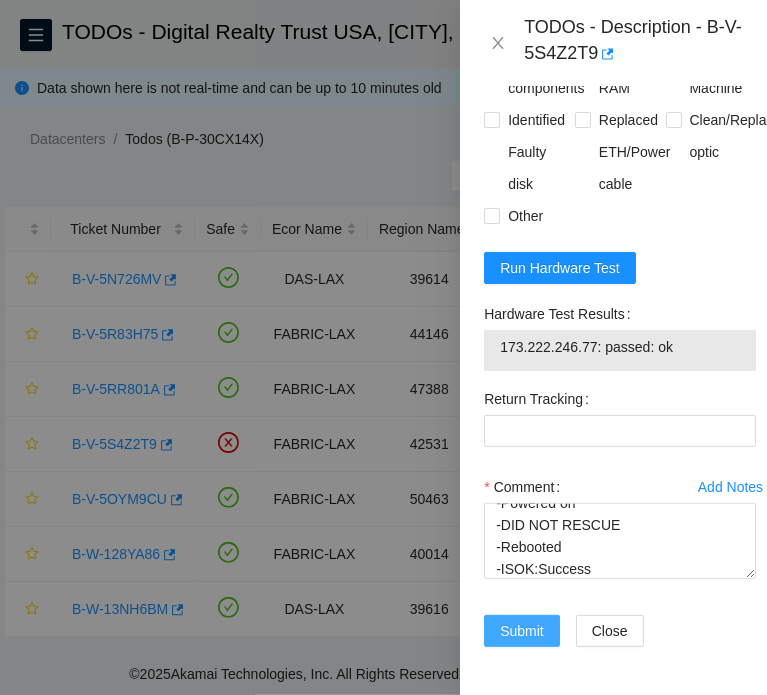 click on "Submit" at bounding box center (522, 631) 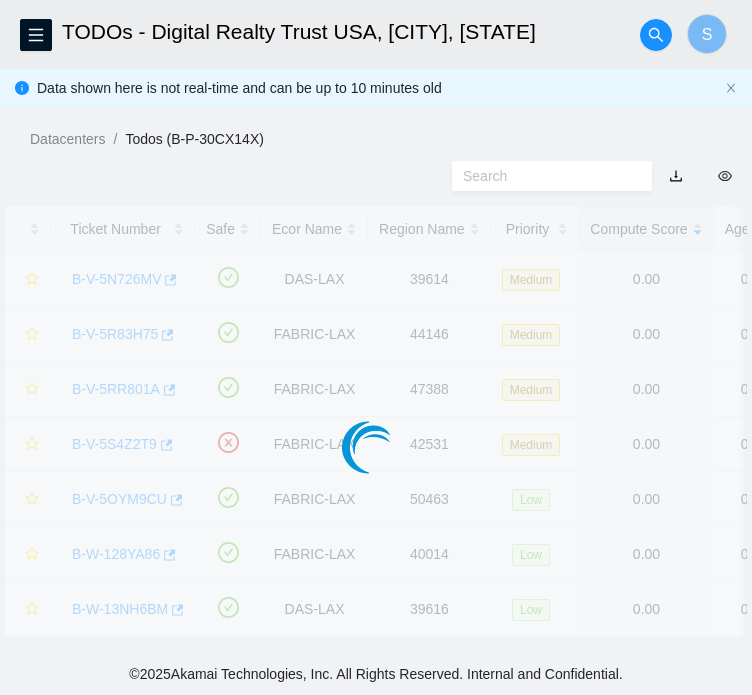 scroll, scrollTop: 572, scrollLeft: 0, axis: vertical 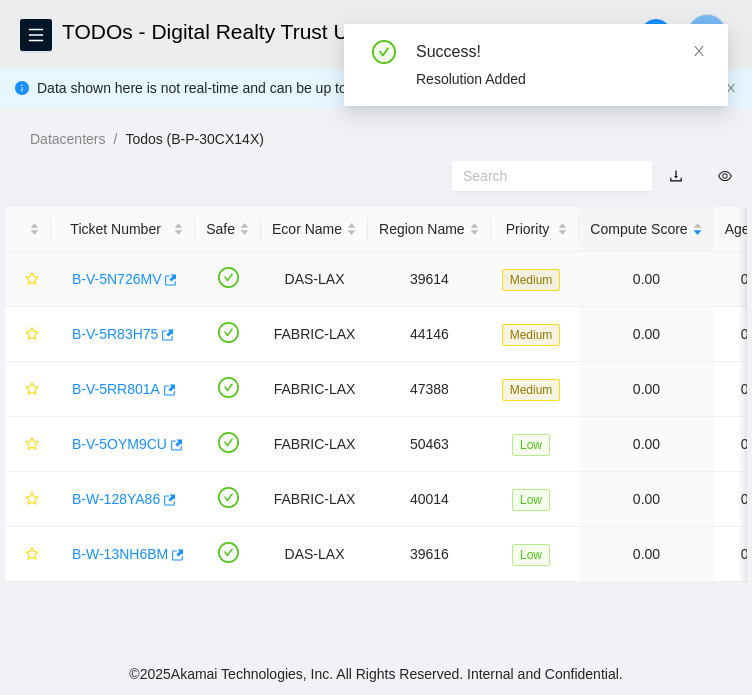click on "B-V-5N726MV" at bounding box center [116, 279] 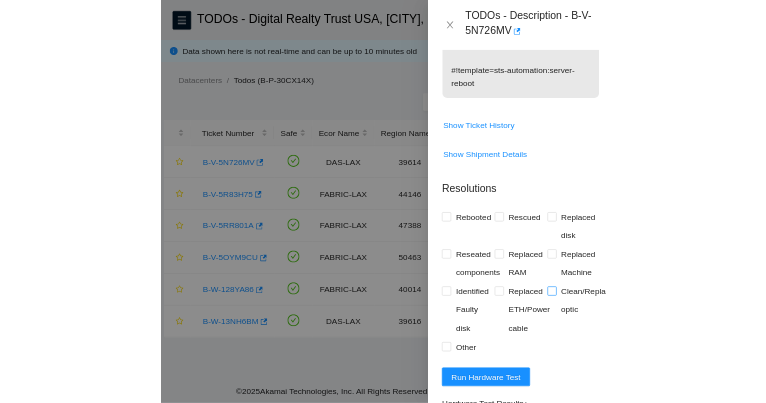 scroll, scrollTop: 700, scrollLeft: 0, axis: vertical 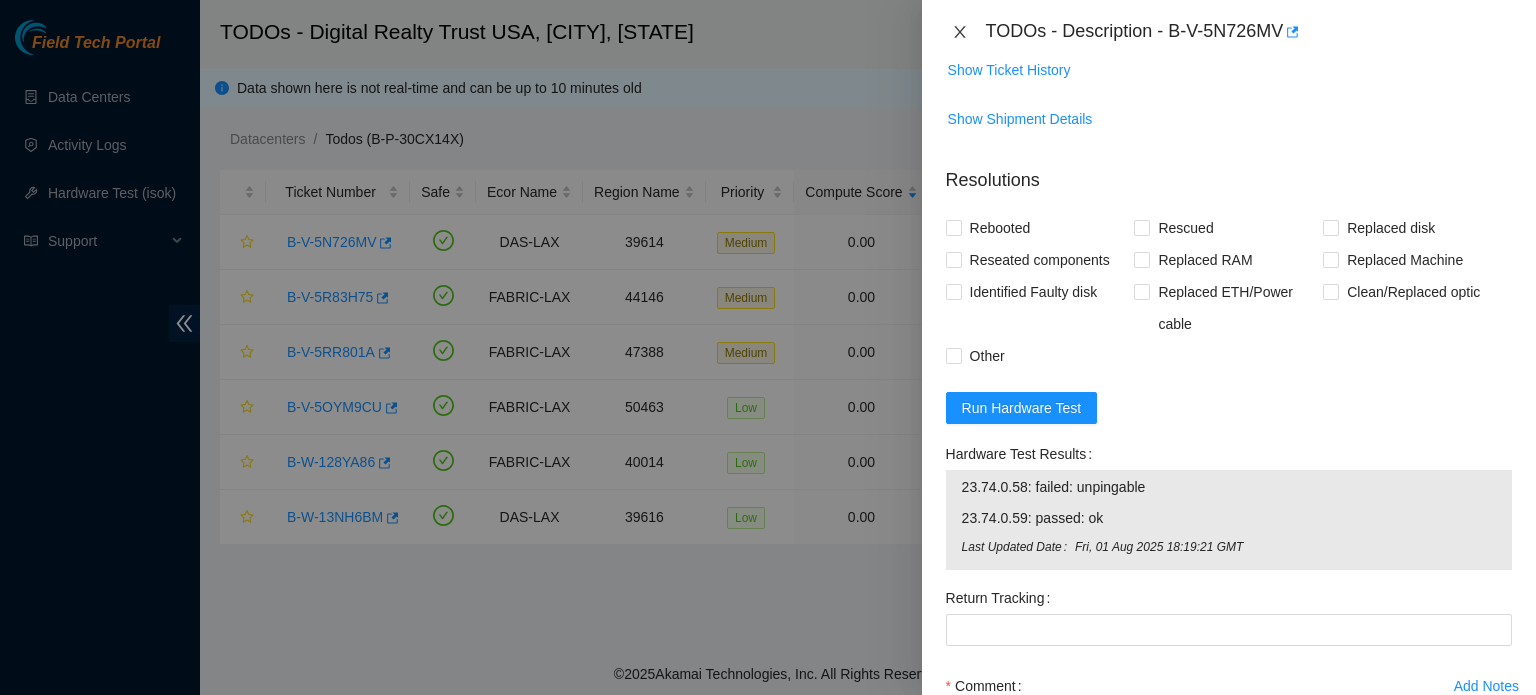 click 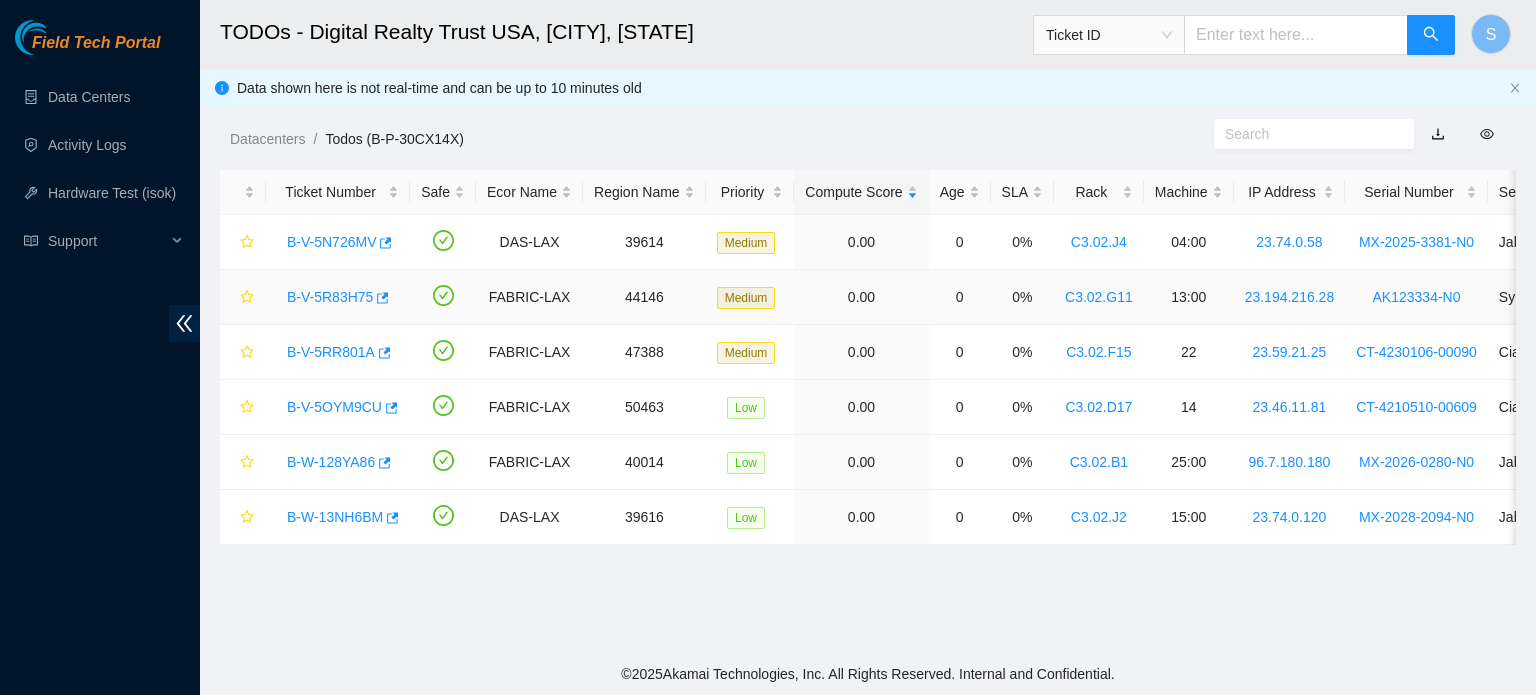 scroll, scrollTop: 442, scrollLeft: 0, axis: vertical 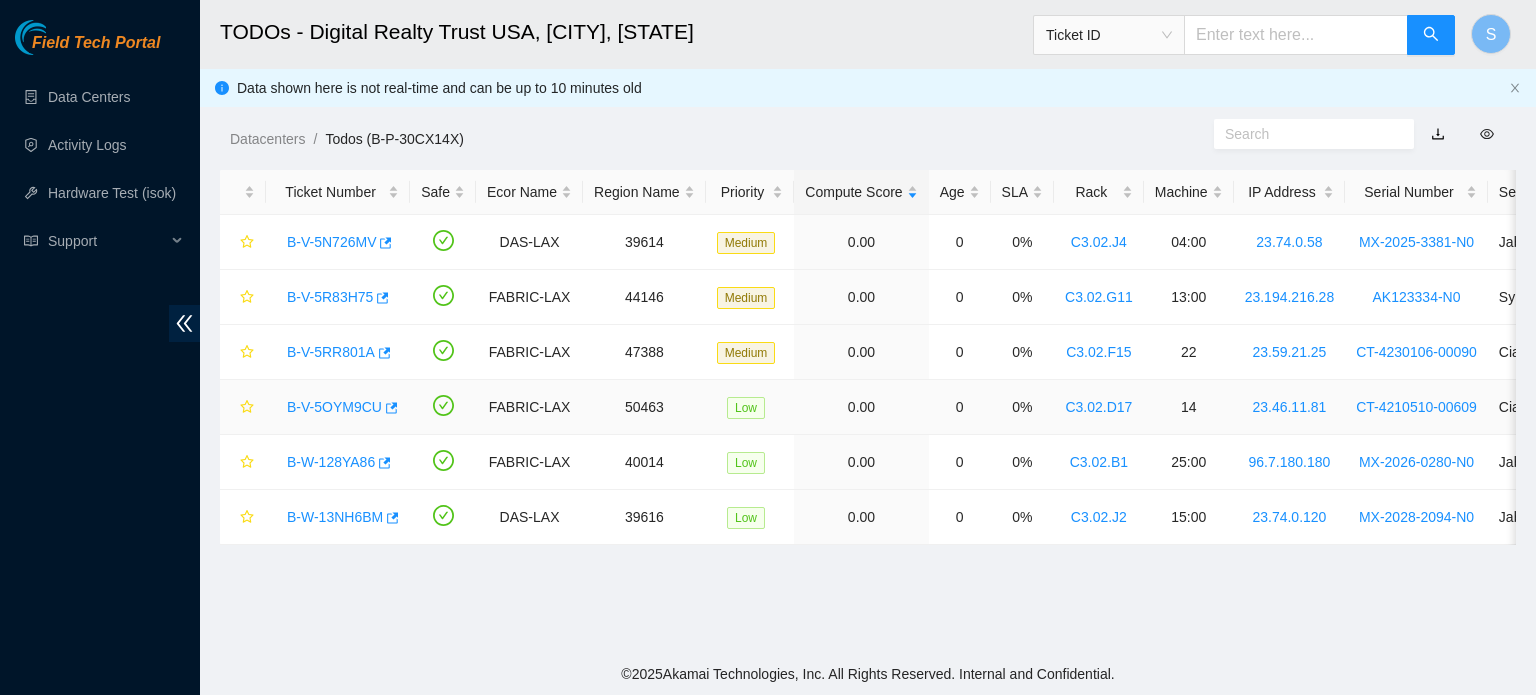 click on "B-V-5OYM9CU" at bounding box center [334, 407] 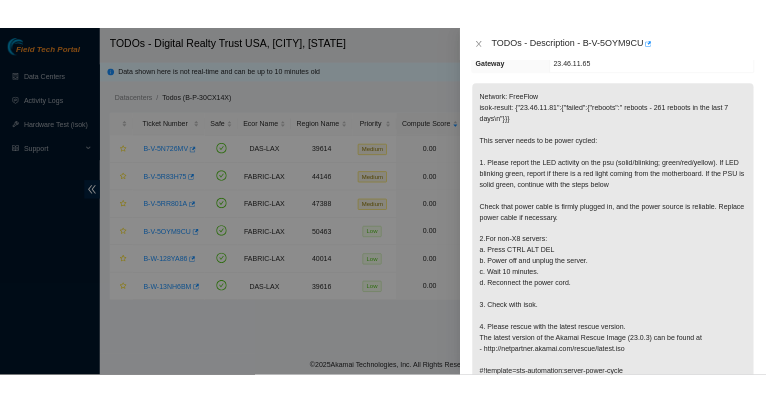 scroll, scrollTop: 300, scrollLeft: 0, axis: vertical 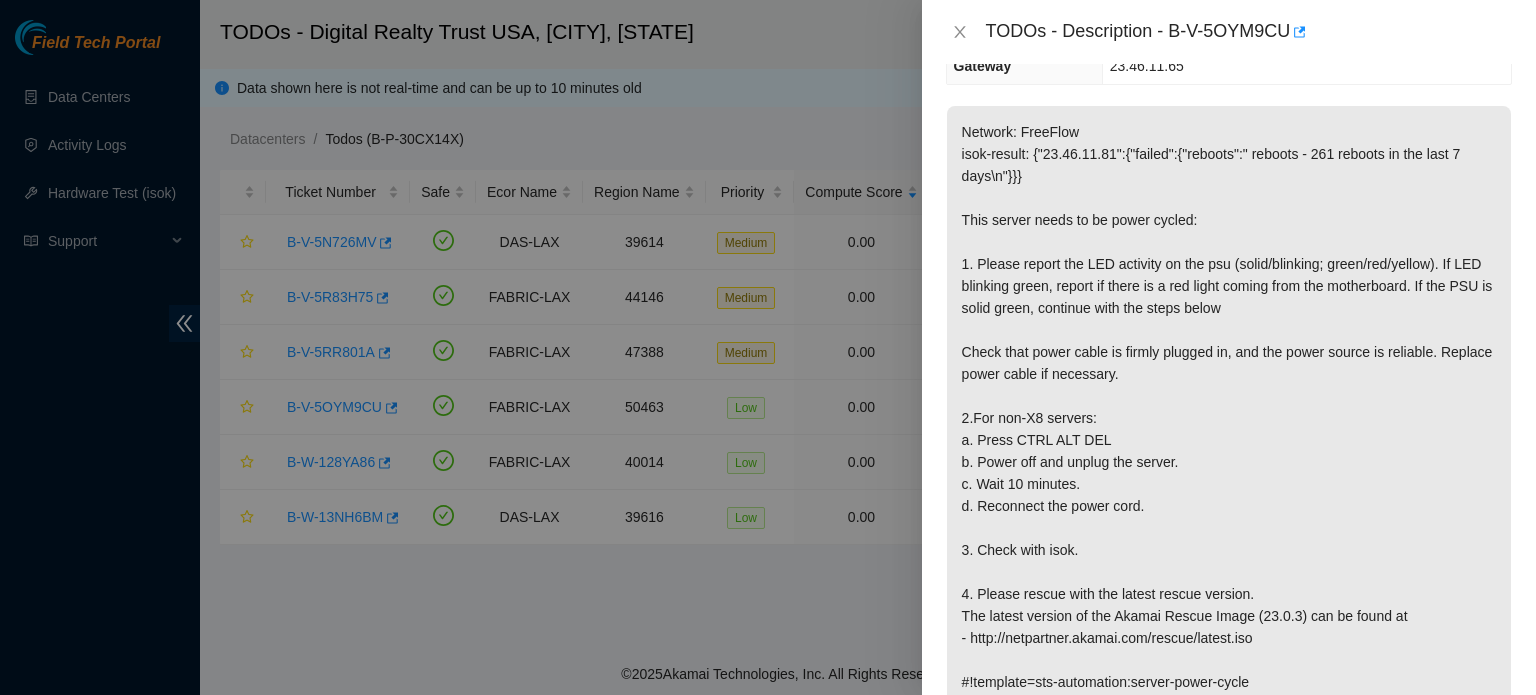 click at bounding box center [768, 347] 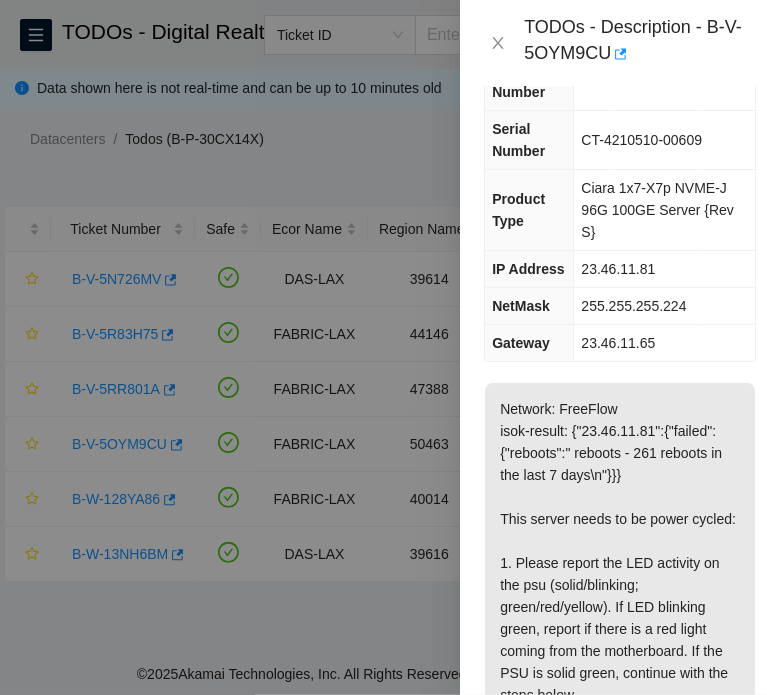 scroll, scrollTop: 53, scrollLeft: 0, axis: vertical 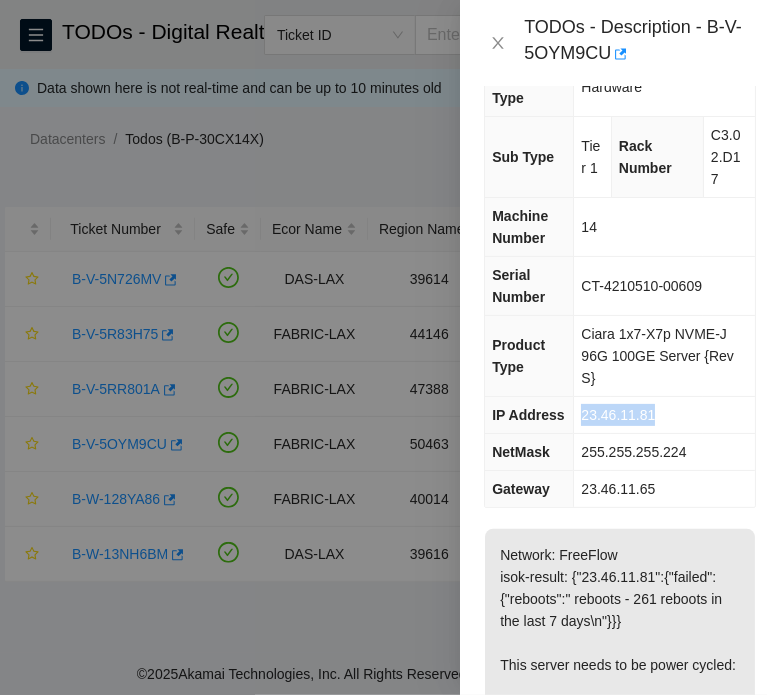 drag, startPoint x: 661, startPoint y: 403, endPoint x: 572, endPoint y: 420, distance: 90.60905 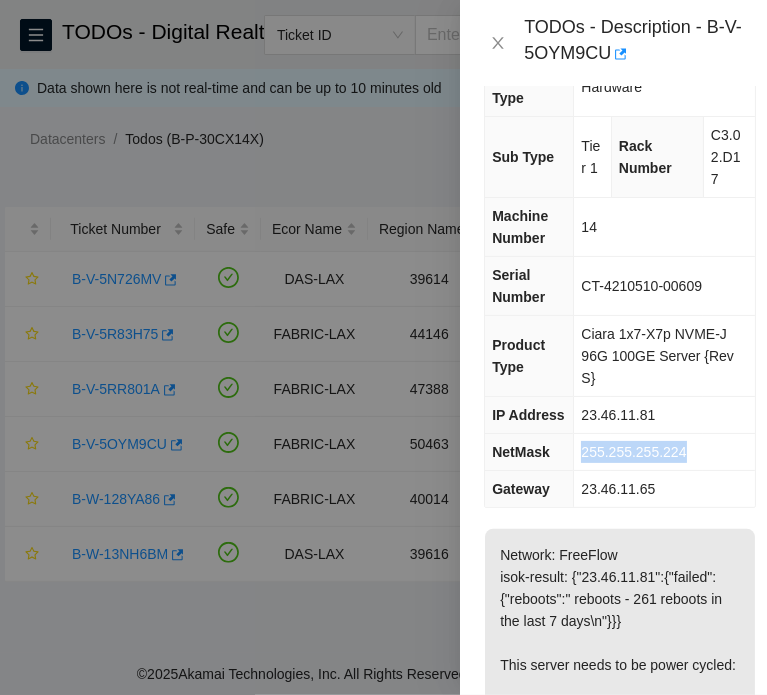 drag, startPoint x: 689, startPoint y: 448, endPoint x: 569, endPoint y: 451, distance: 120.03749 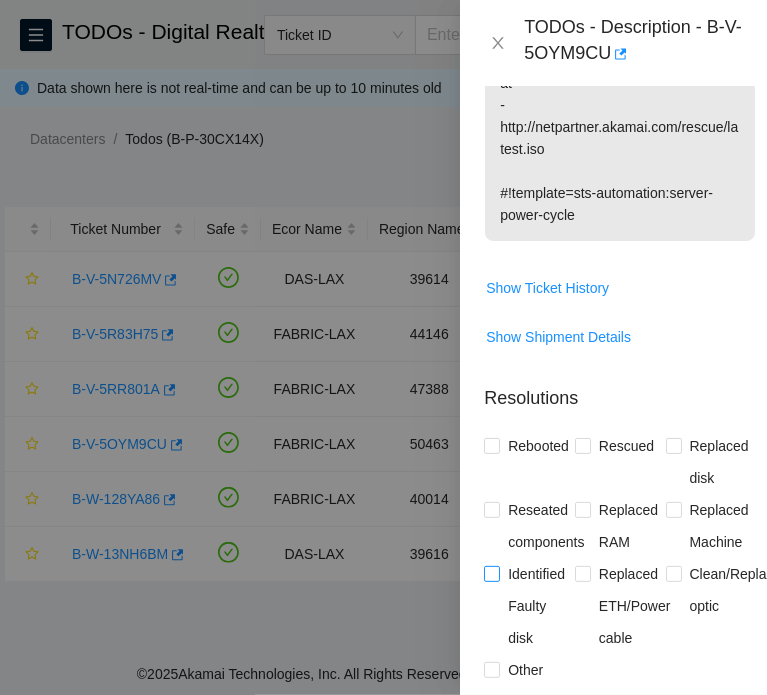 scroll, scrollTop: 1453, scrollLeft: 0, axis: vertical 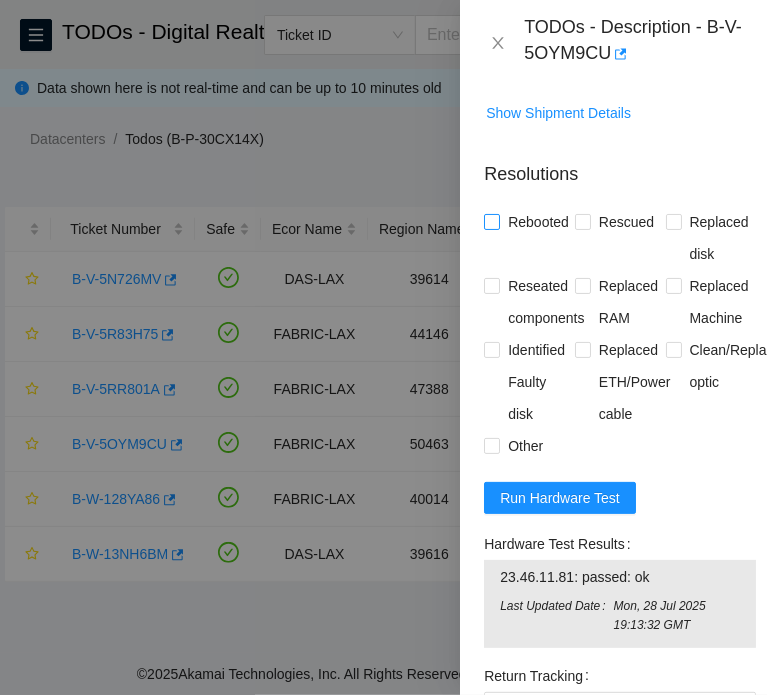 click on "Rebooted" at bounding box center [538, 222] 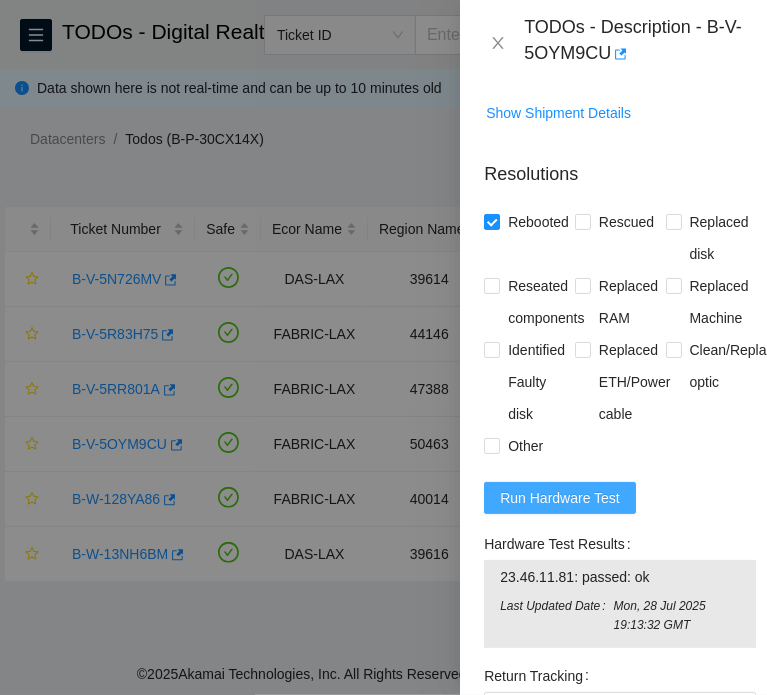 click on "Run Hardware Test" at bounding box center (560, 498) 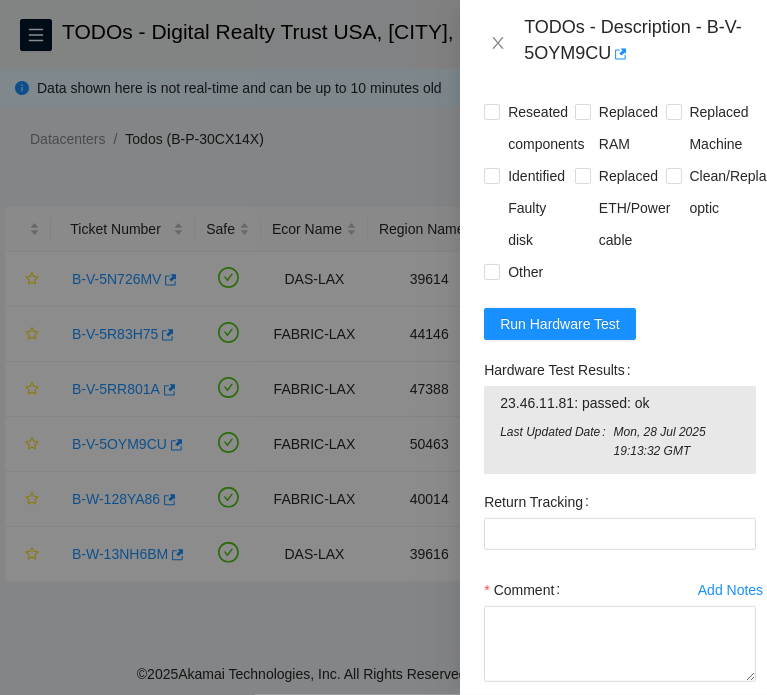 scroll, scrollTop: 1653, scrollLeft: 0, axis: vertical 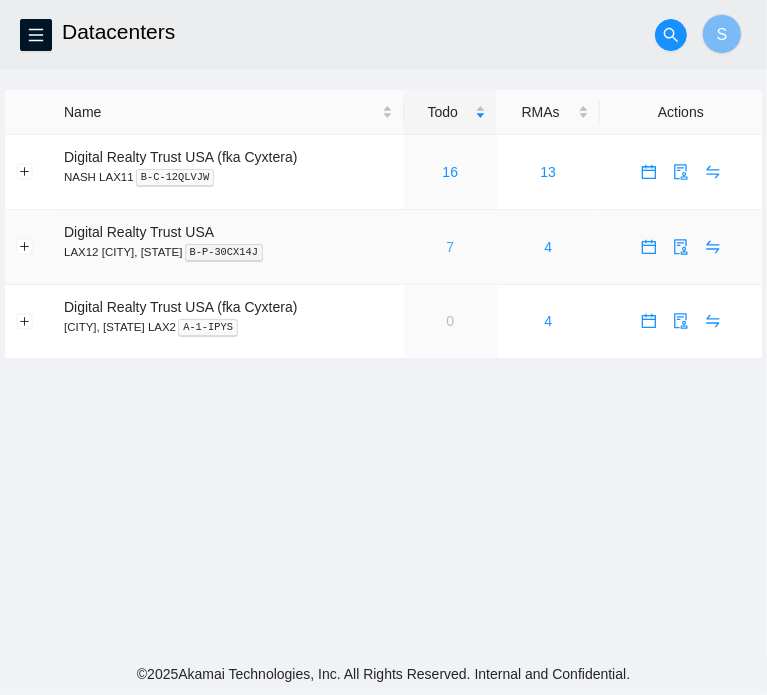 click on "7" at bounding box center [450, 247] 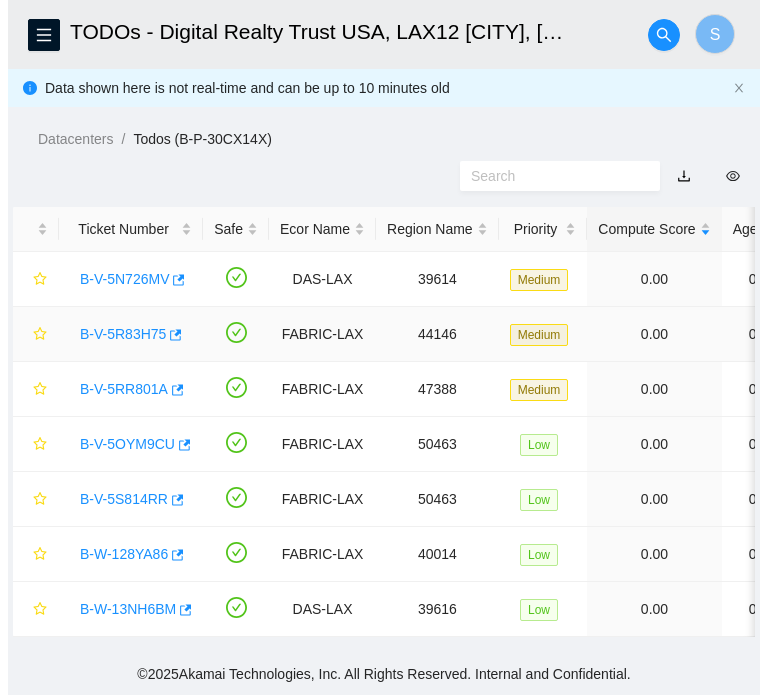 scroll, scrollTop: 62, scrollLeft: 0, axis: vertical 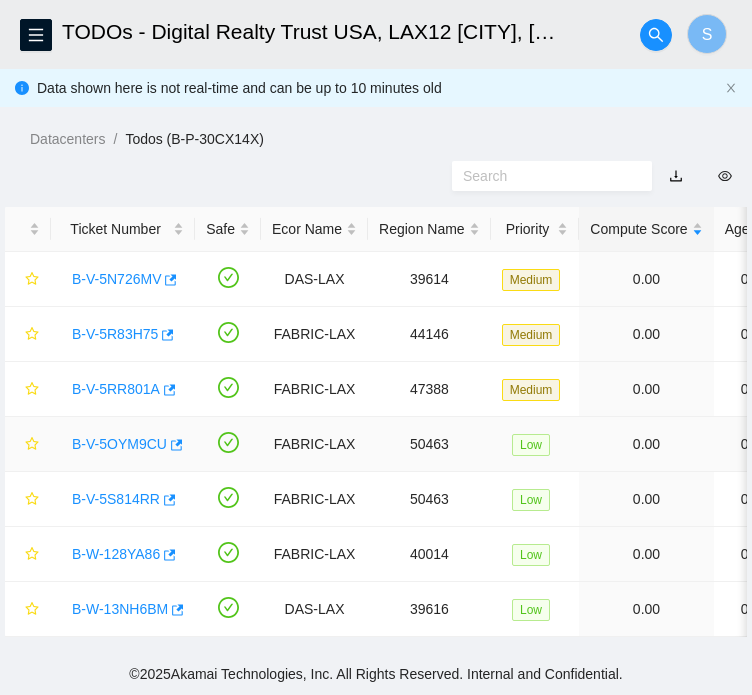 click on "B-V-5OYM9CU" at bounding box center (119, 444) 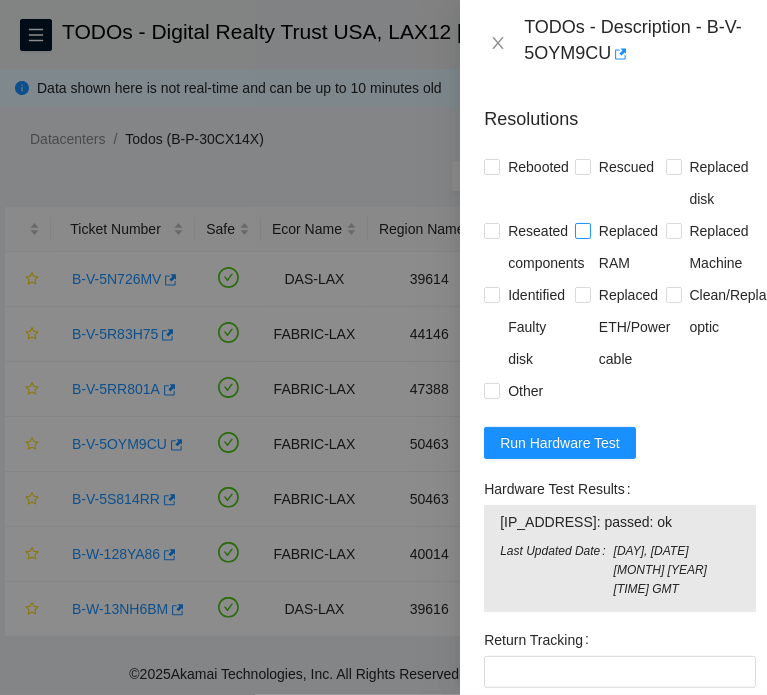 scroll, scrollTop: 1500, scrollLeft: 0, axis: vertical 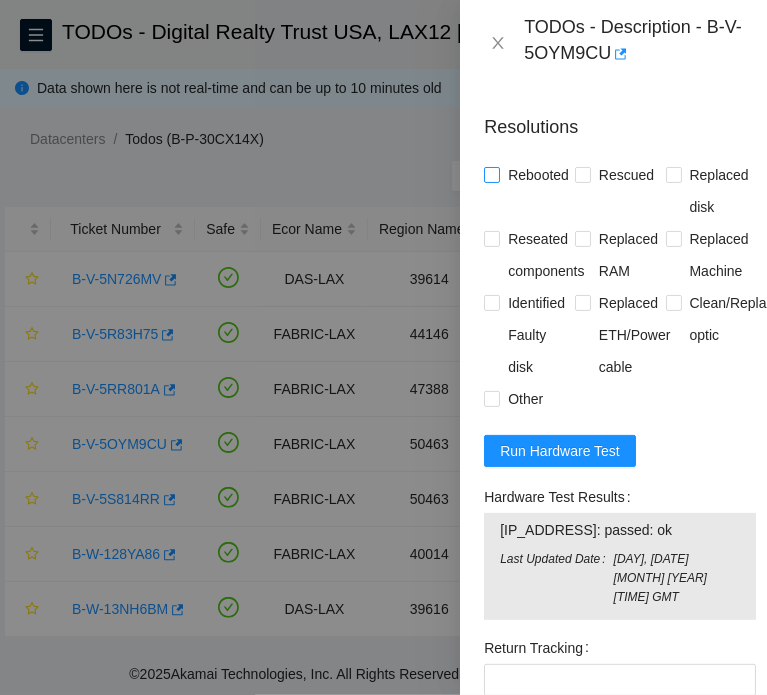 click on "Rebooted" at bounding box center (538, 175) 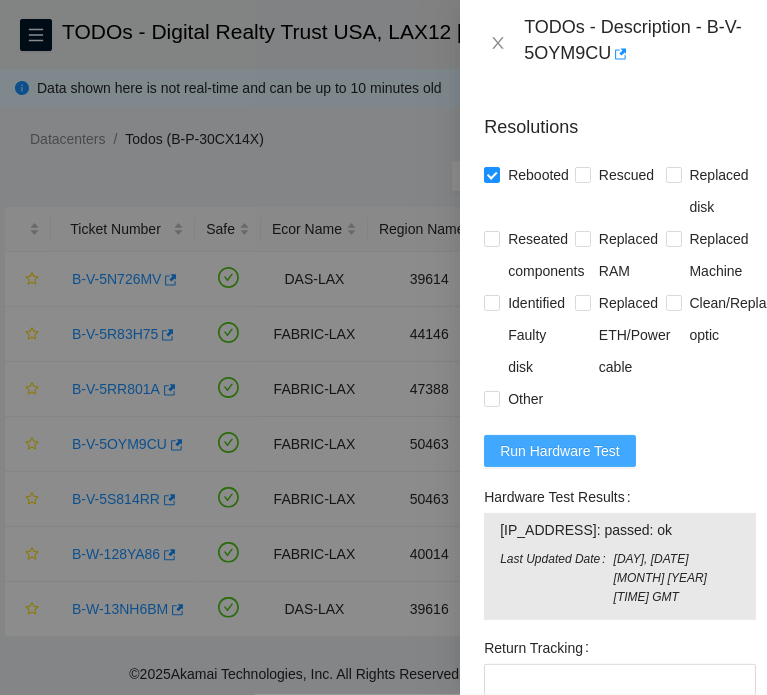 click on "Run Hardware Test" at bounding box center (560, 451) 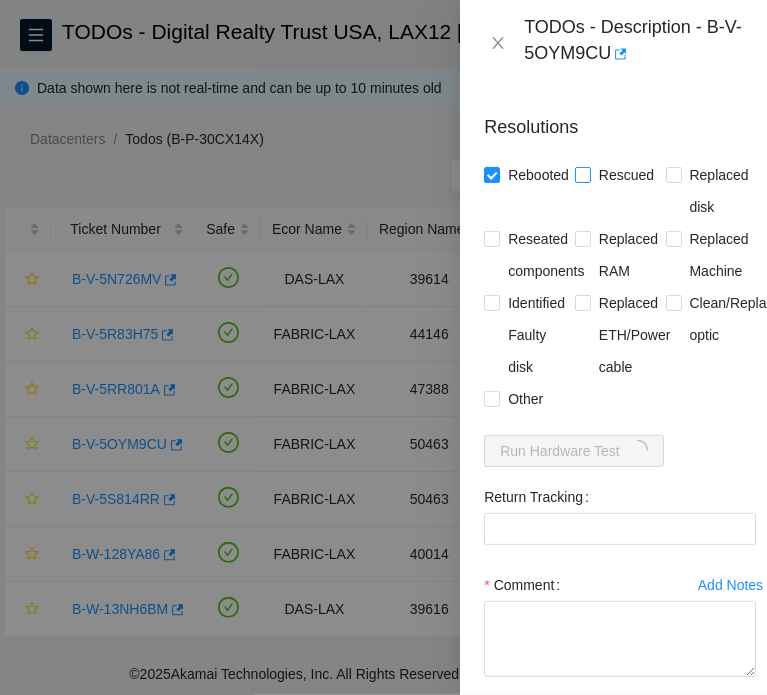 click on "Rescued" at bounding box center (626, 175) 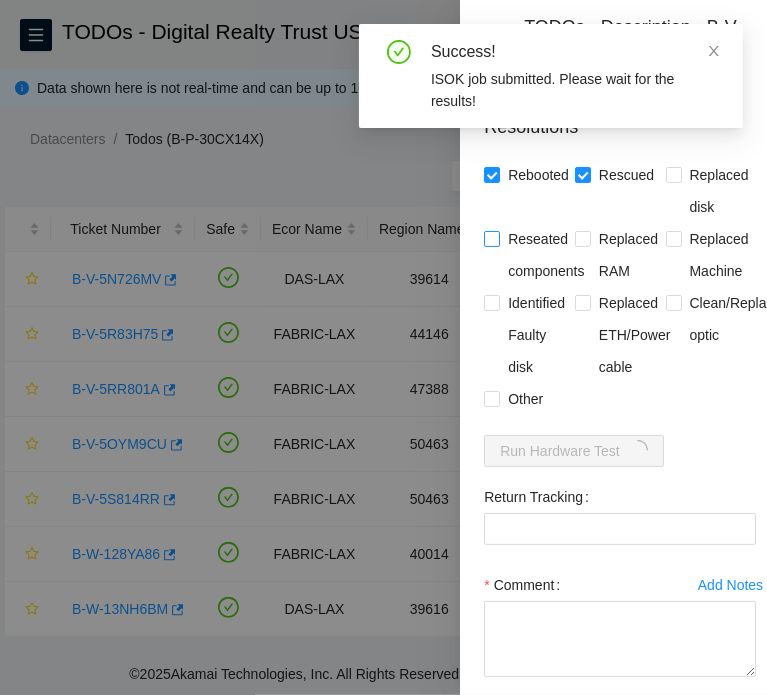 click on "Reseated components" at bounding box center (546, 255) 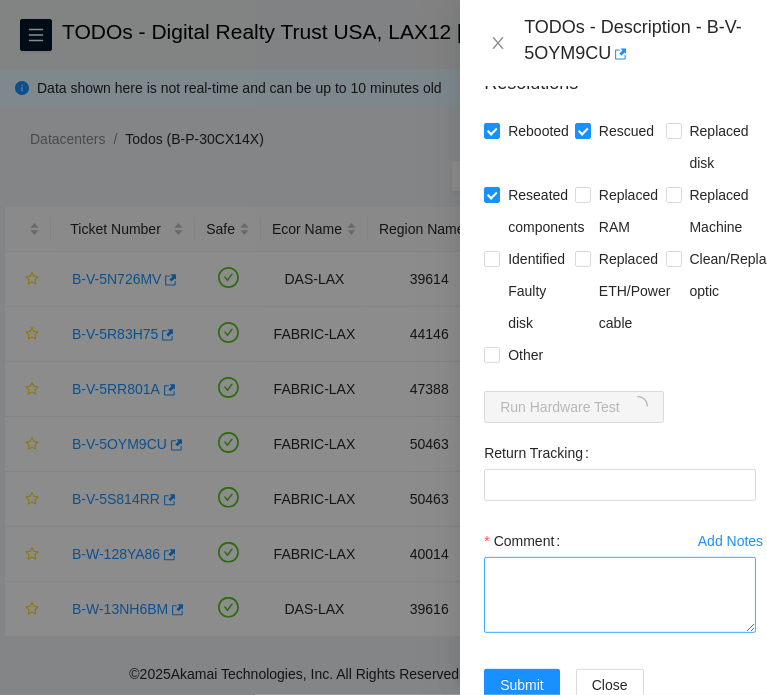 scroll, scrollTop: 1648, scrollLeft: 0, axis: vertical 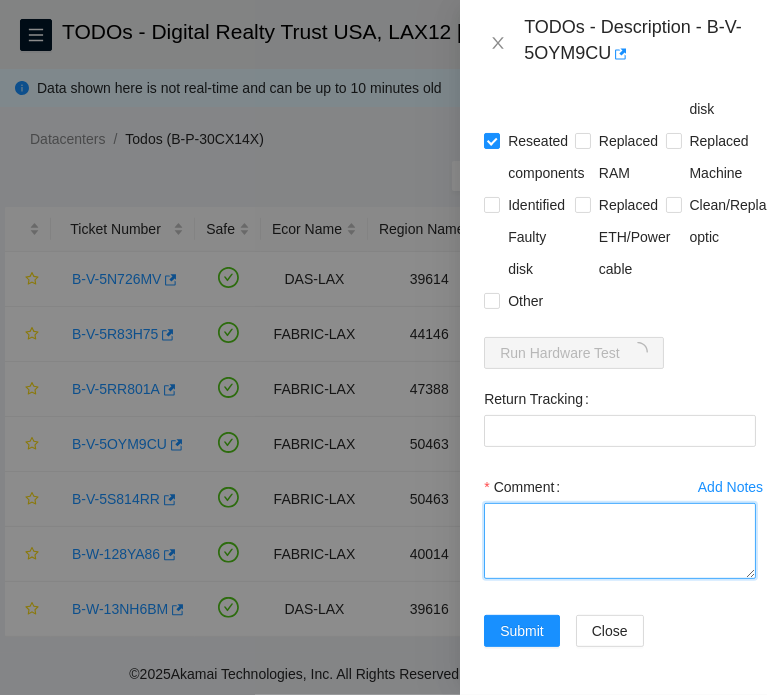 click on "Comment" at bounding box center [620, 541] 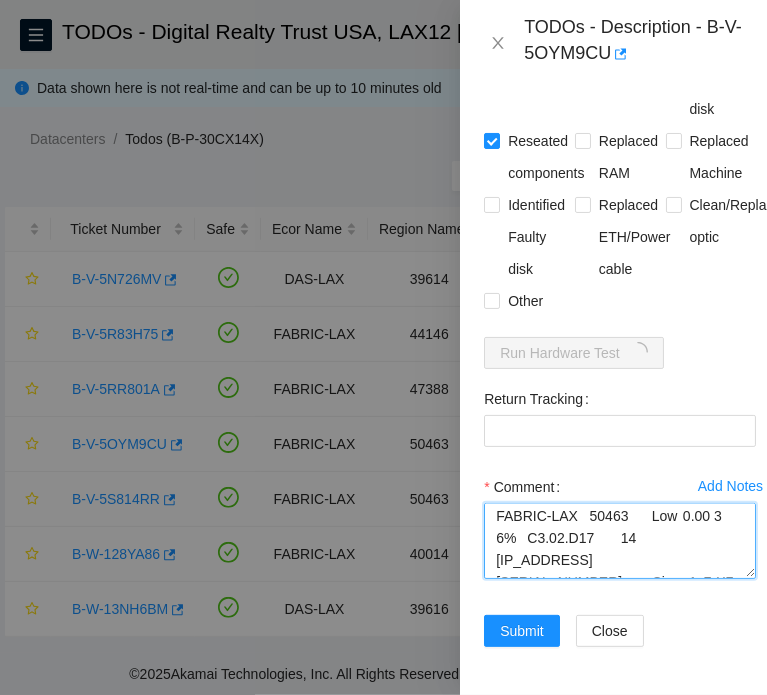 scroll, scrollTop: 0, scrollLeft: 0, axis: both 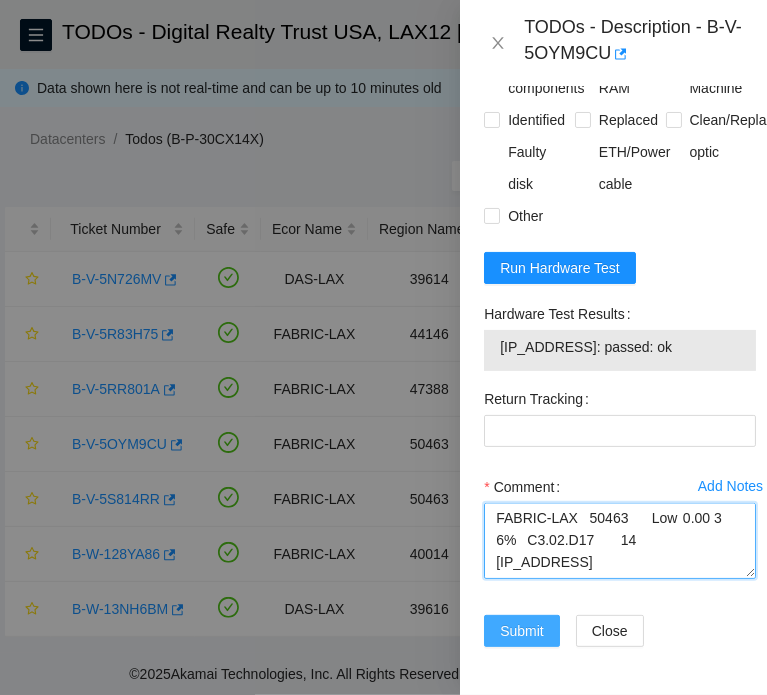 type on "B-V-5OYM9CU FABRIC-LAX	50463	Low	0.00	3	6%	C3.02.D17	14	23.46.11.81	CT-4210510-00609	Ciara 1x7-X7p NVME-J 96G 100GE Server {Rev S}
Contacted NOCC (to see if ticket is safe to work on)
Spoke to sind (Gave me permission to work on this ticket)
-Consoled in
-Confirmed machine IP and S/N:23.46.11.81	CT-4210510-00609
-LED light is Solid Green
-Rebooted and powered down
-Powered on
-Rescued with v. 23.0.3
-Rebooted
-ISOK:Success" 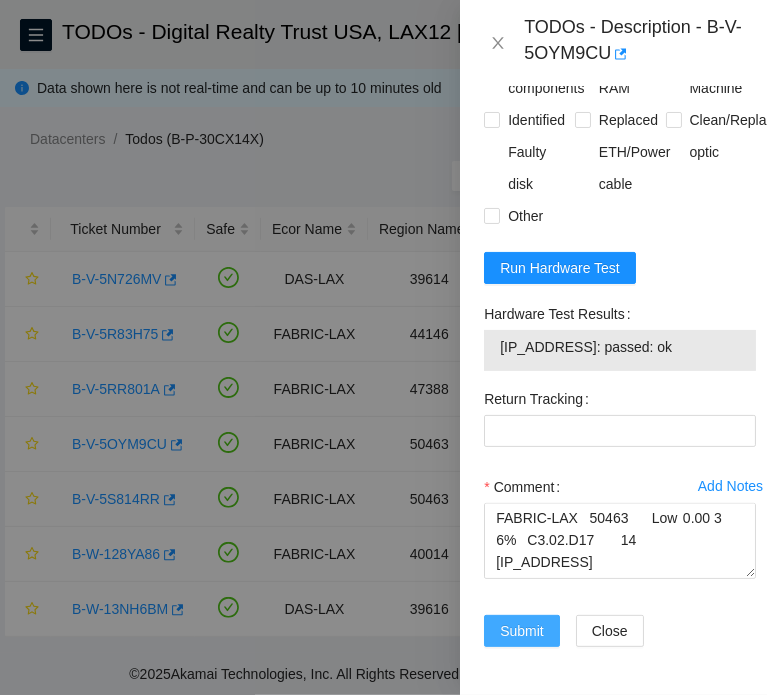 click on "Submit" at bounding box center [522, 631] 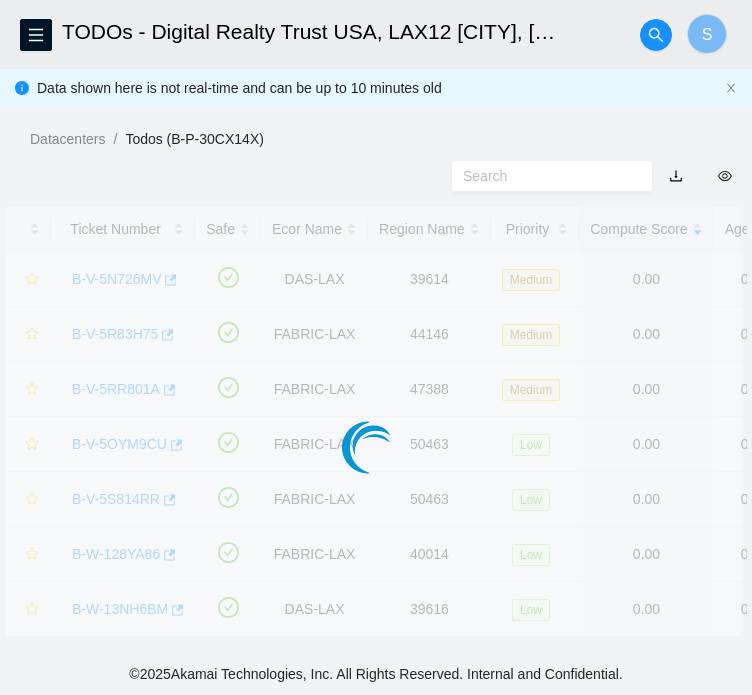 scroll, scrollTop: 571, scrollLeft: 0, axis: vertical 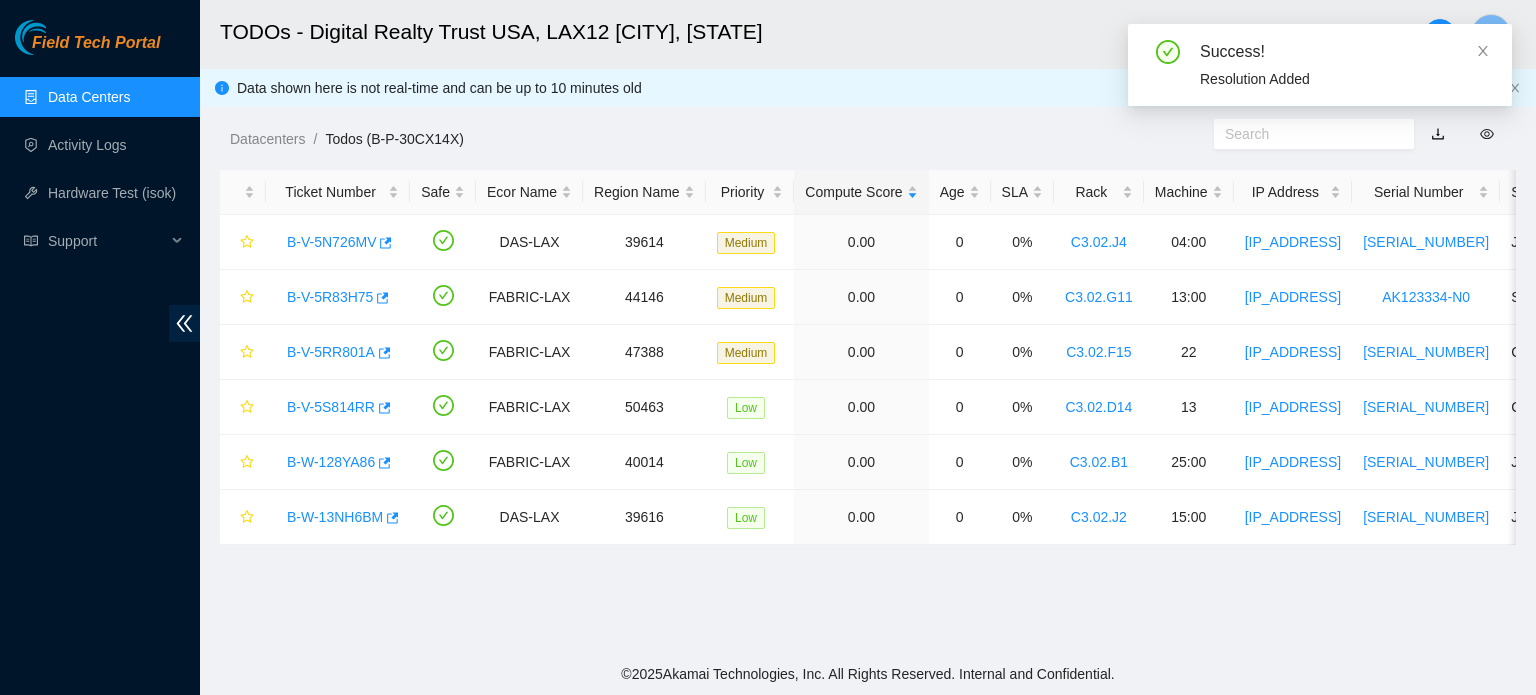 click on "Data Centers" at bounding box center [89, 97] 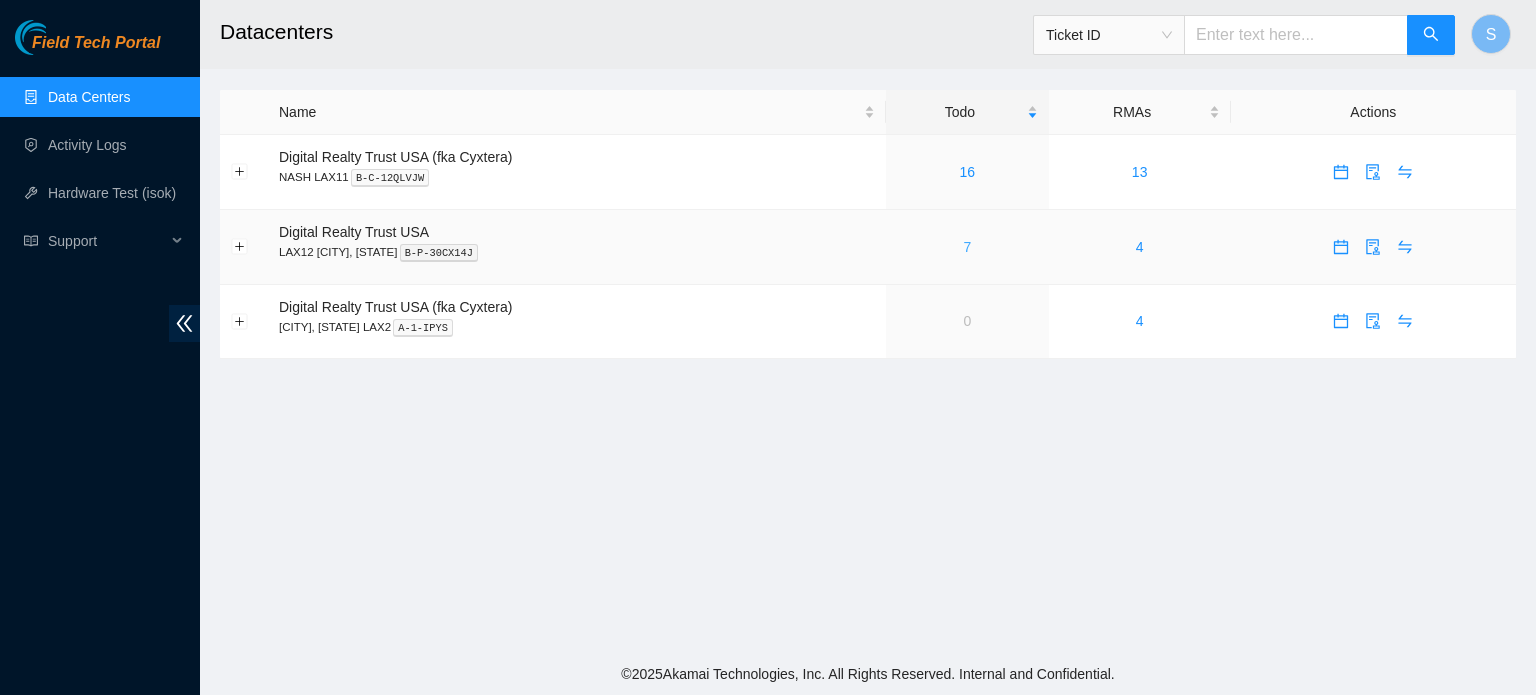 click on "7" at bounding box center [967, 247] 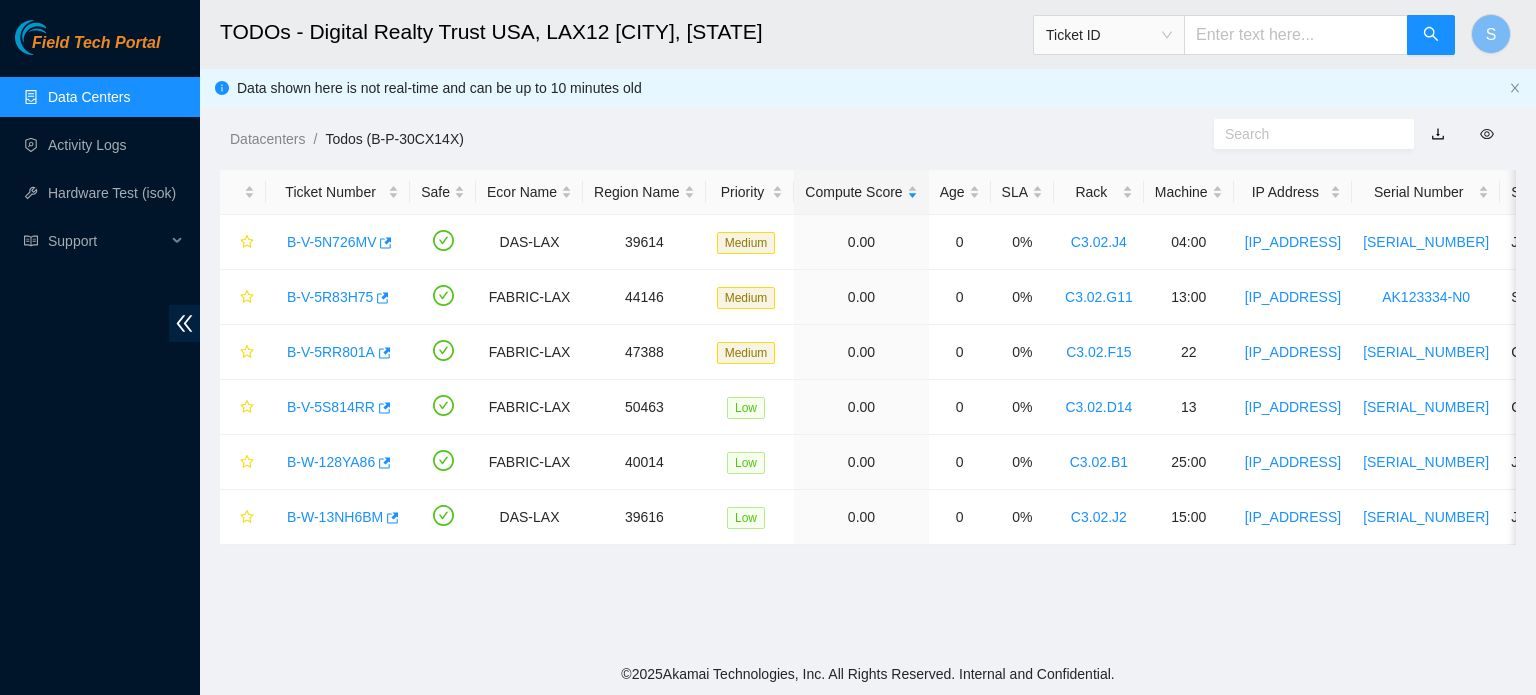 click on "Datacenters / Todos (B-P-30CX14X) /" at bounding box center (701, 94) 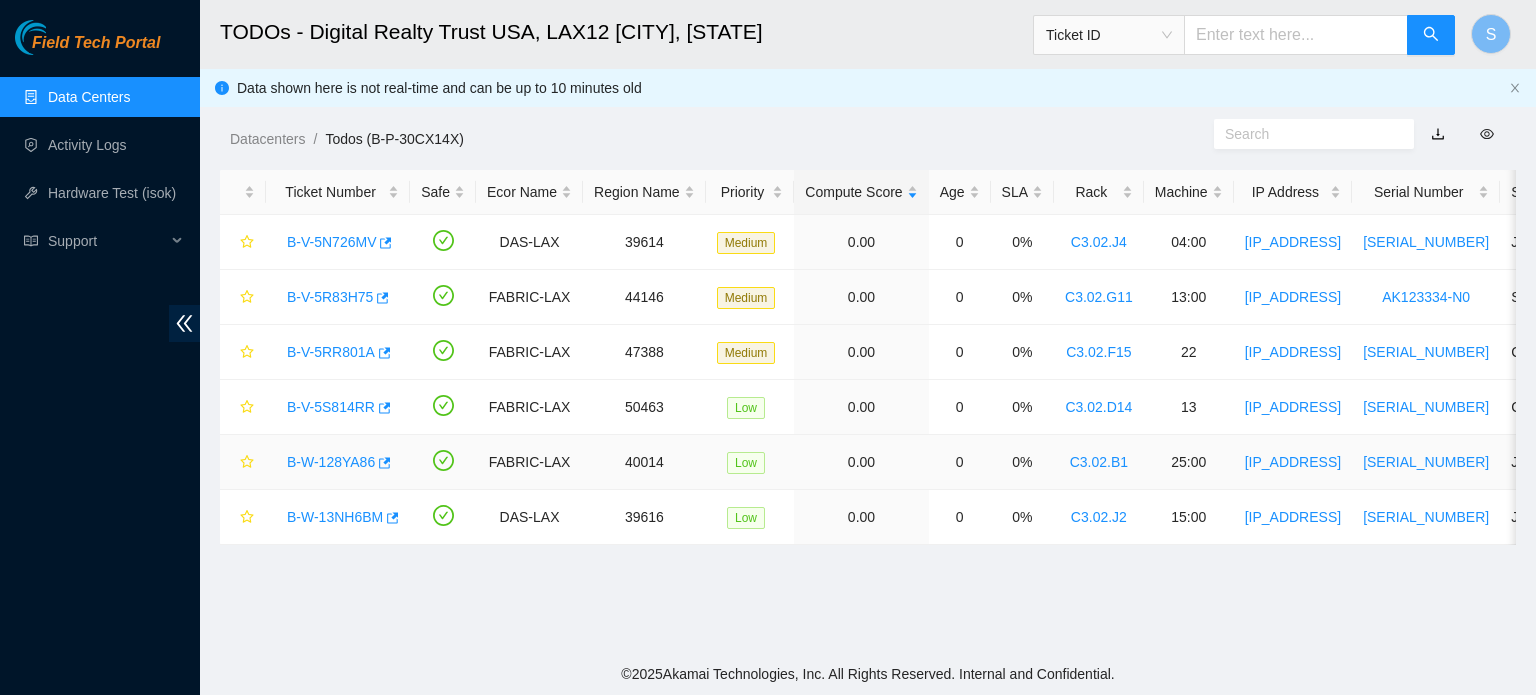 click on "B-W-128YA86" at bounding box center [331, 462] 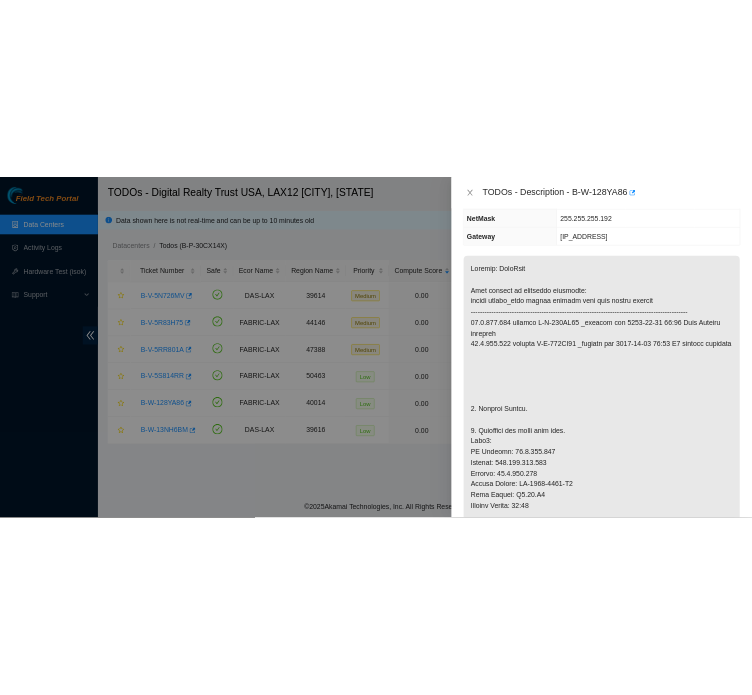 scroll, scrollTop: 300, scrollLeft: 0, axis: vertical 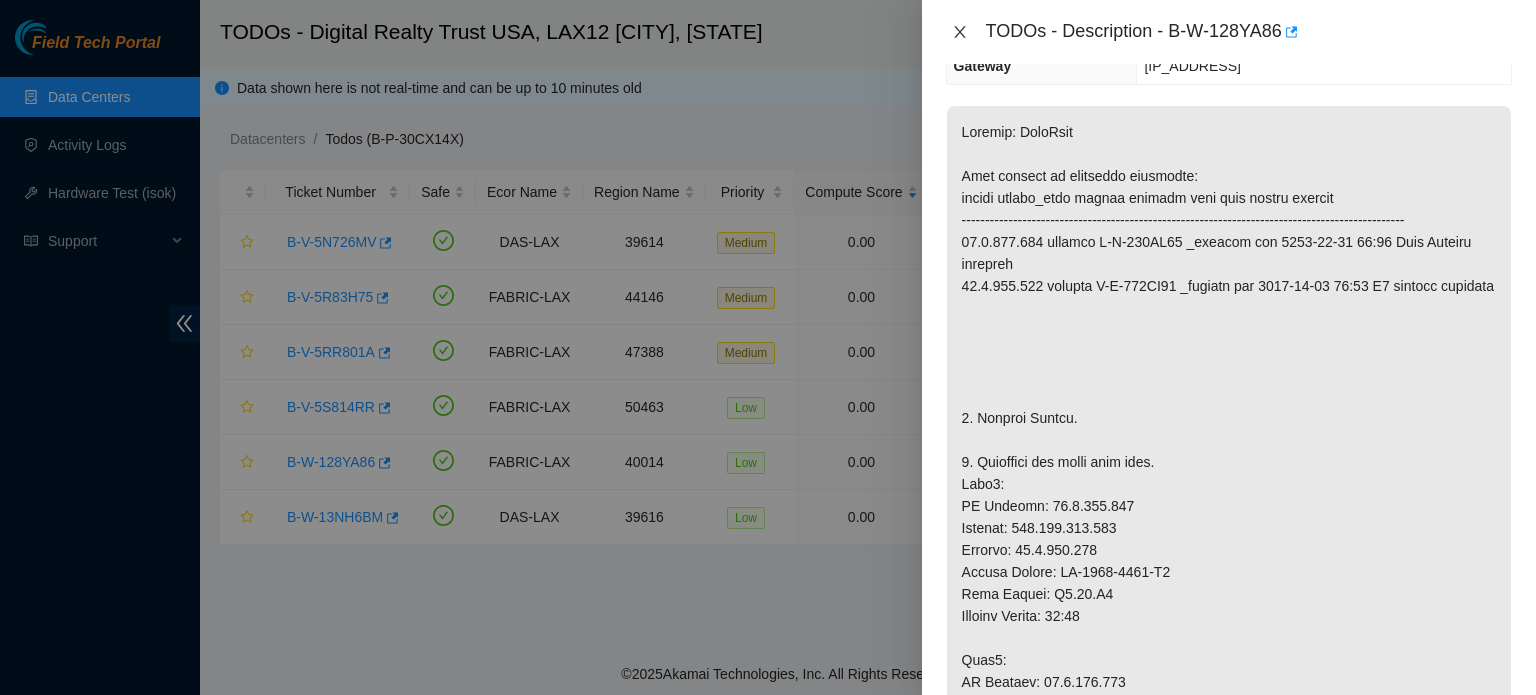 click 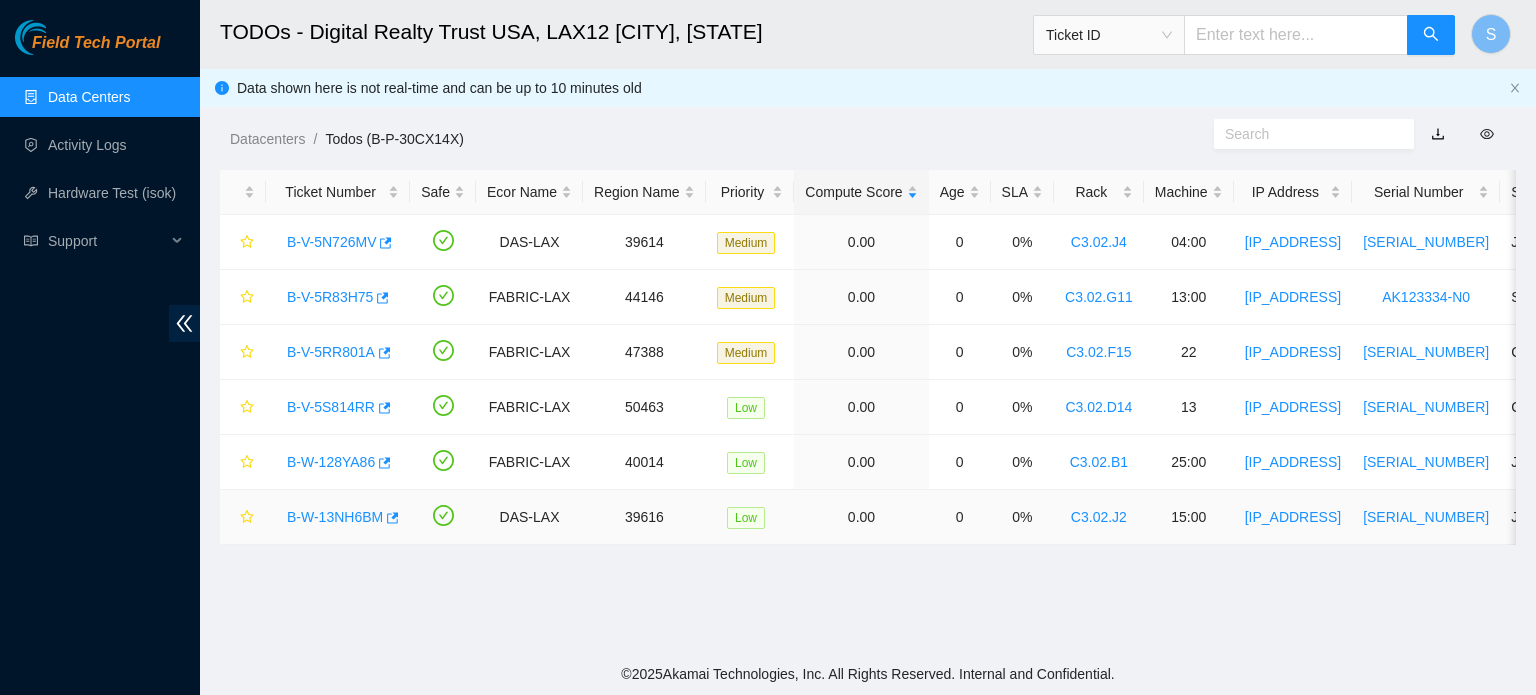 drag, startPoint x: 309, startPoint y: 529, endPoint x: 325, endPoint y: 516, distance: 20.615528 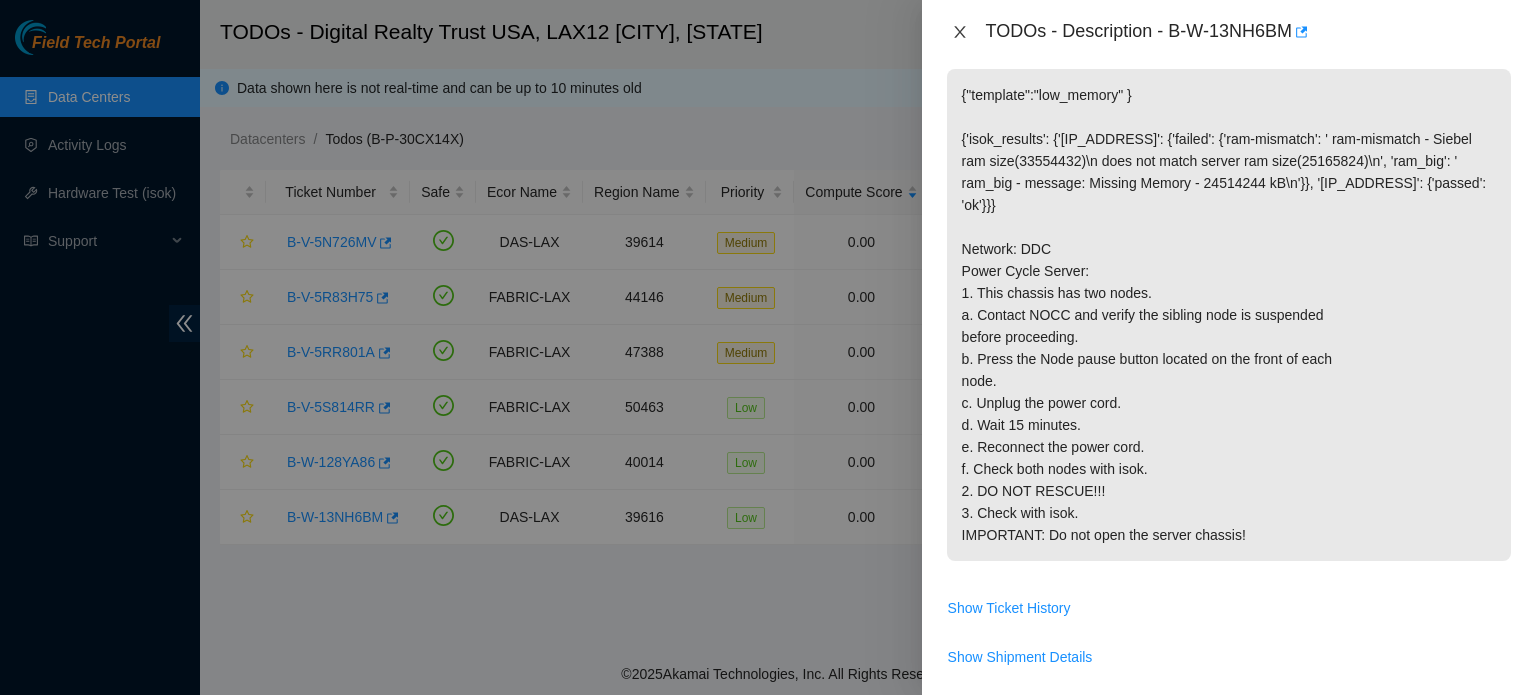 click 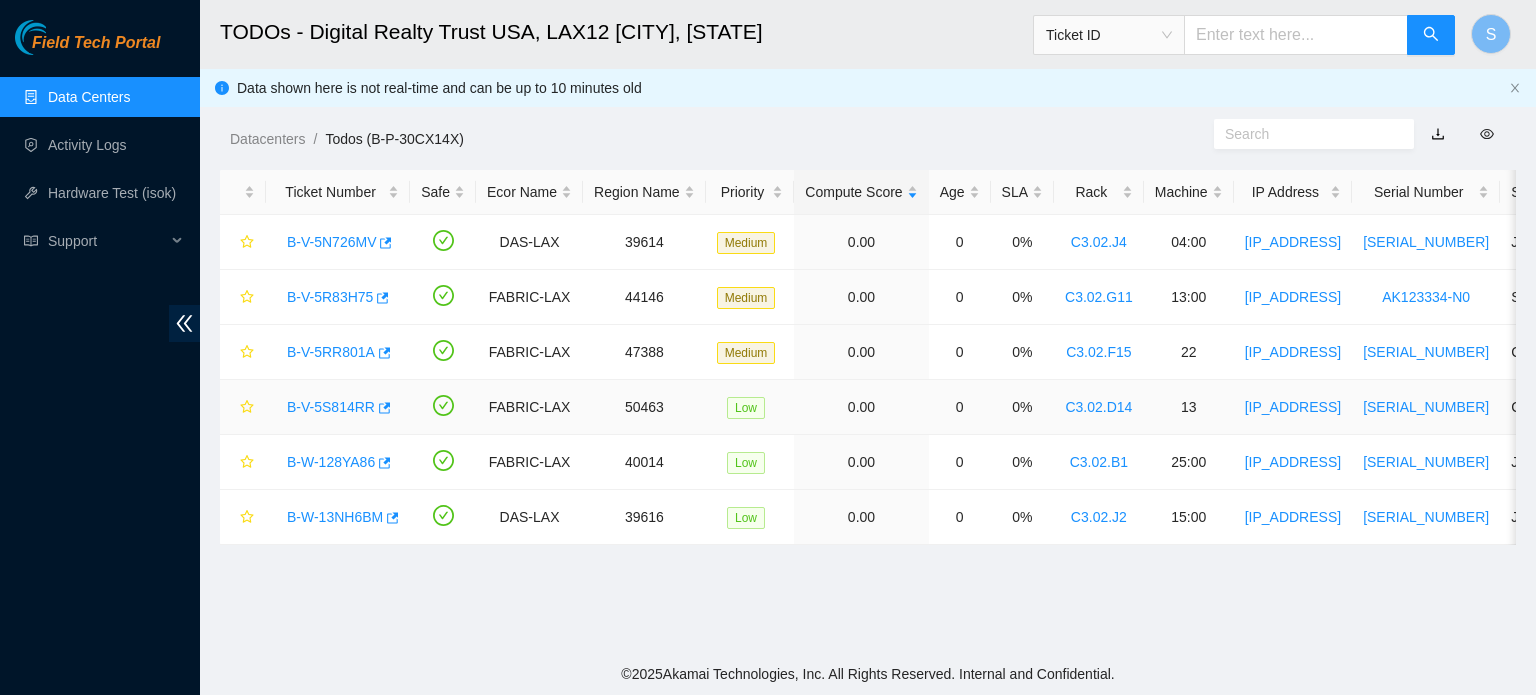 click on "B-V-5S814RR" at bounding box center [331, 407] 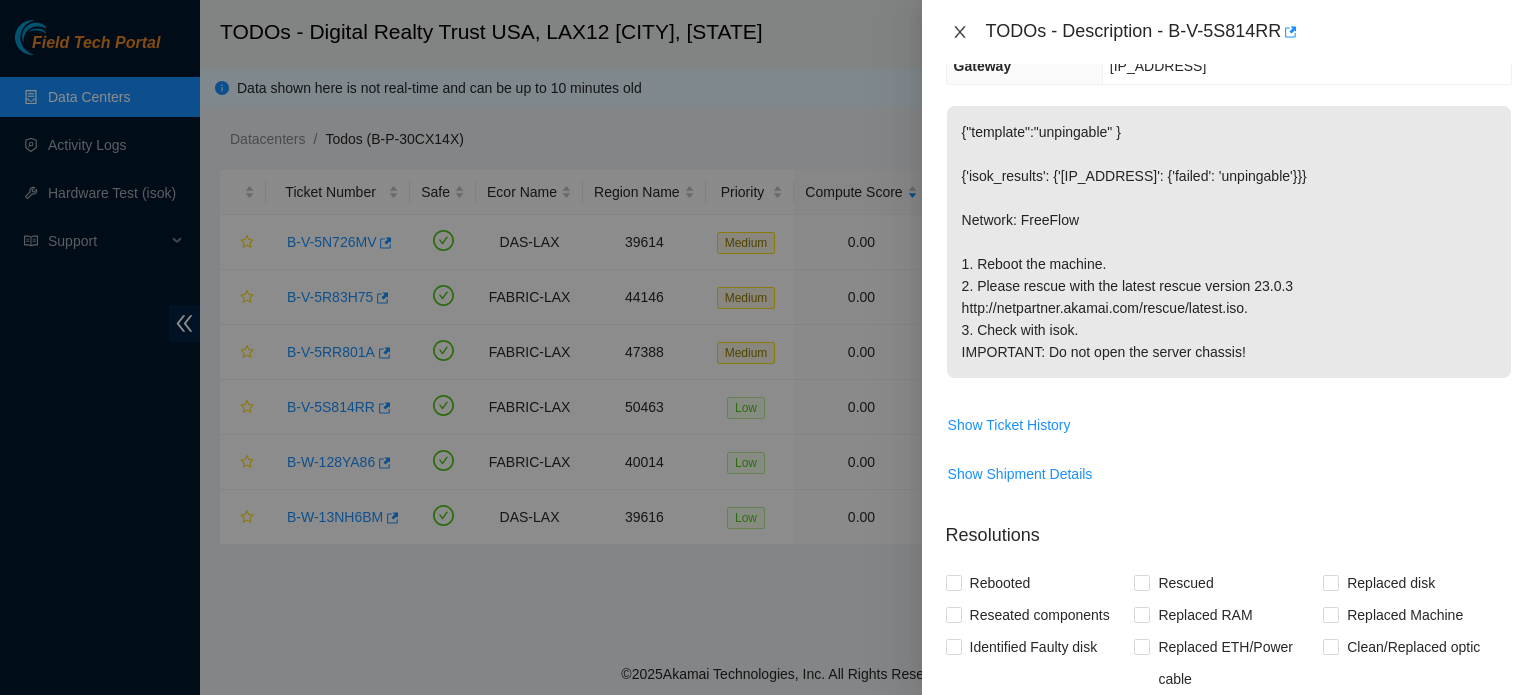 click at bounding box center (960, 32) 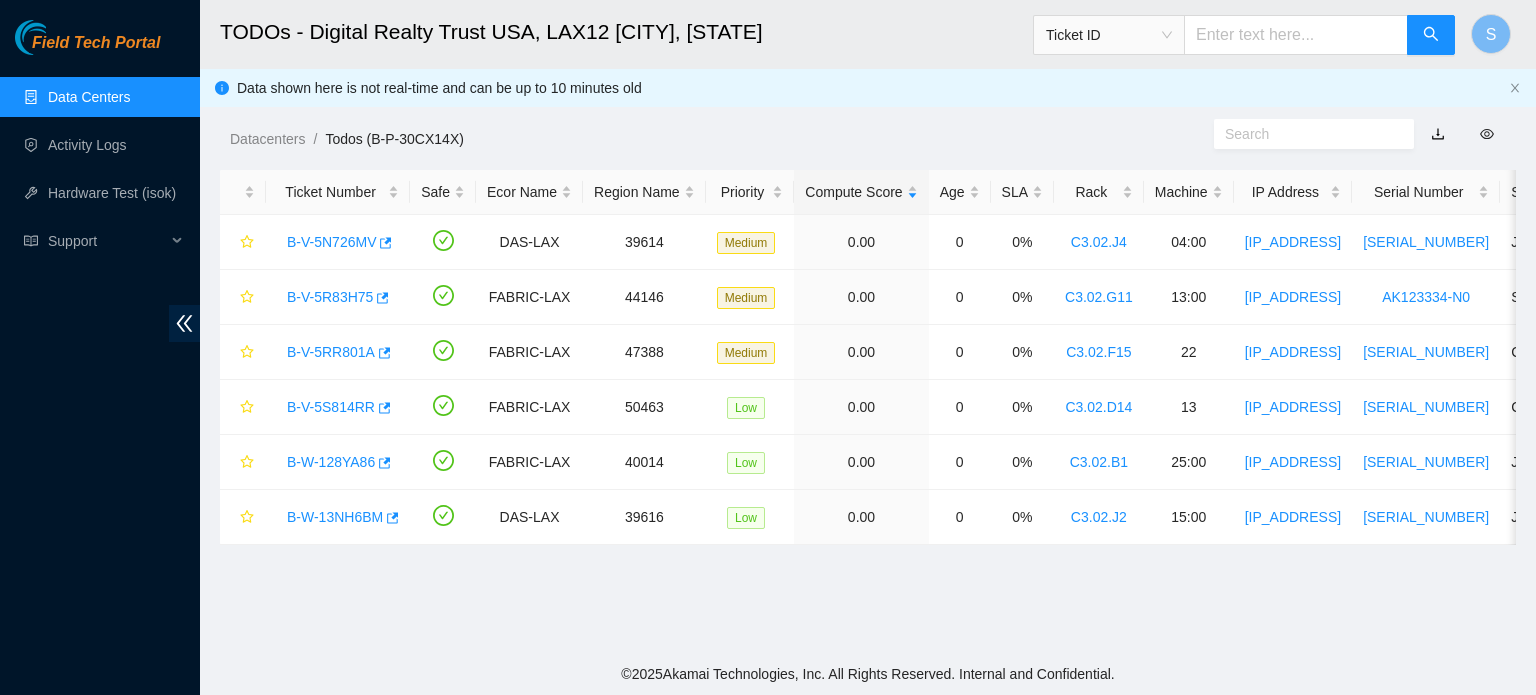click on "TODOs - Description - undefined Problem Type N/A Rack Number N/A Machine Number N/A Serial Number N/A Product Type N/A IP Address N/A NetMask N/A Gateway N/A Show Ticket History Show Shipment Details Resolutions Rebooted Rescued Replaced disk Reseated components Replaced RAM Replaced Machine Identified Faulty disk Replaced ETH/Power cable Clean/Replaced optic Other Return Tracking Add Notes    Comment Submit Close" at bounding box center (1536, 347) 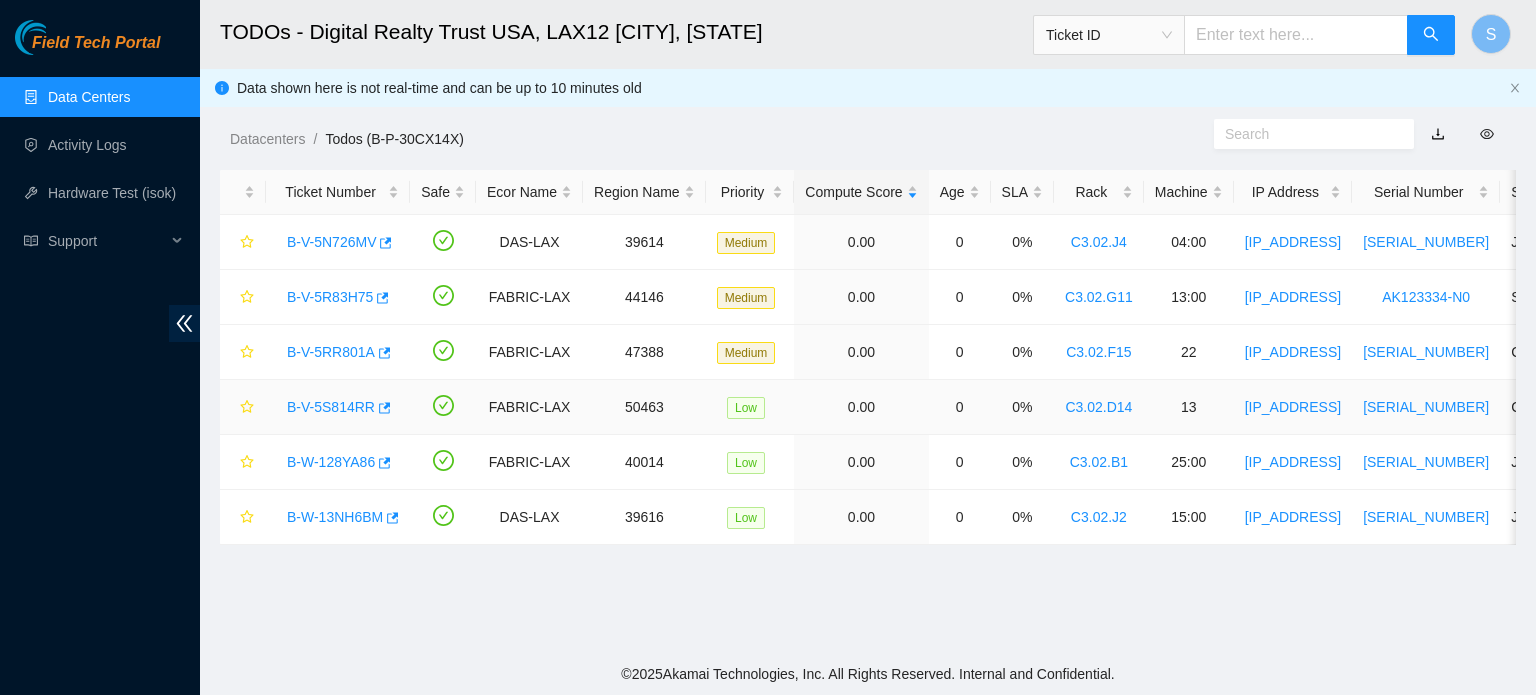 click on "B-V-5S814RR" at bounding box center (331, 407) 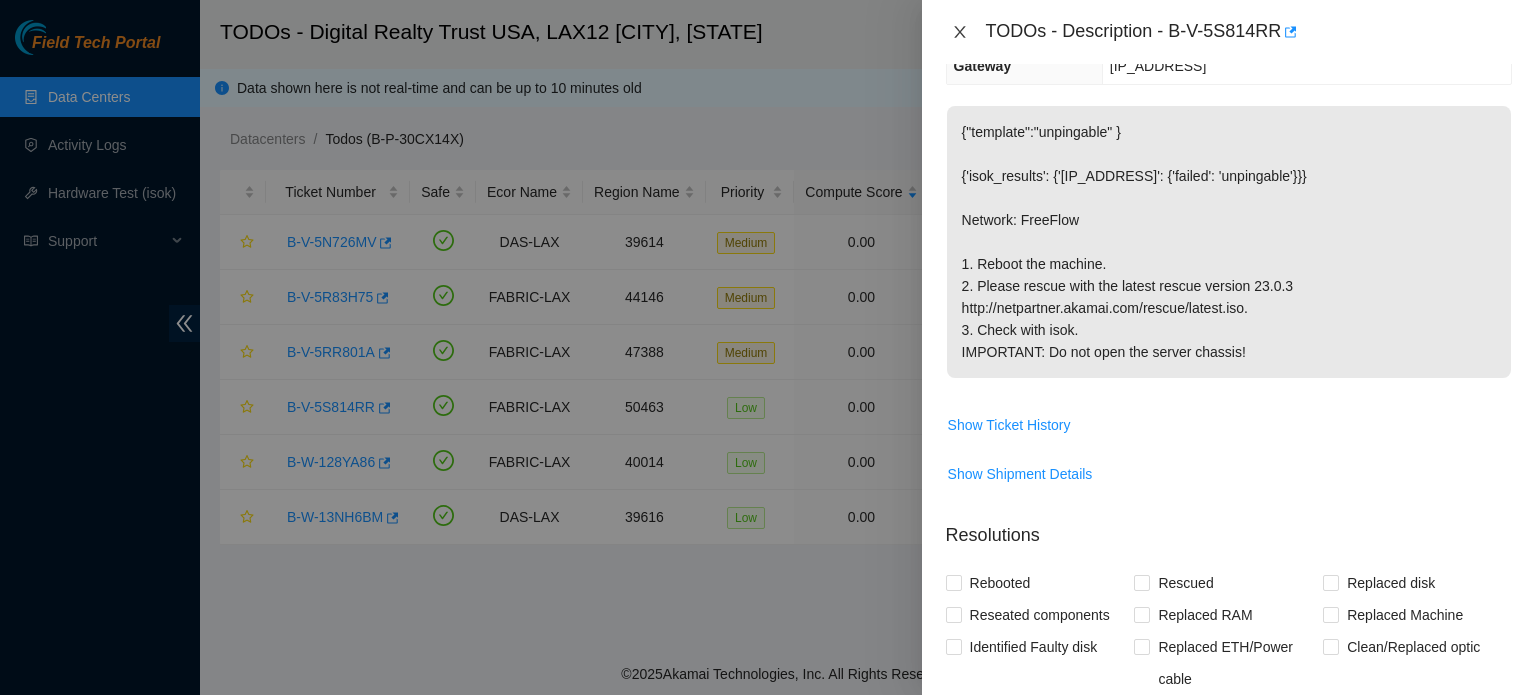 click 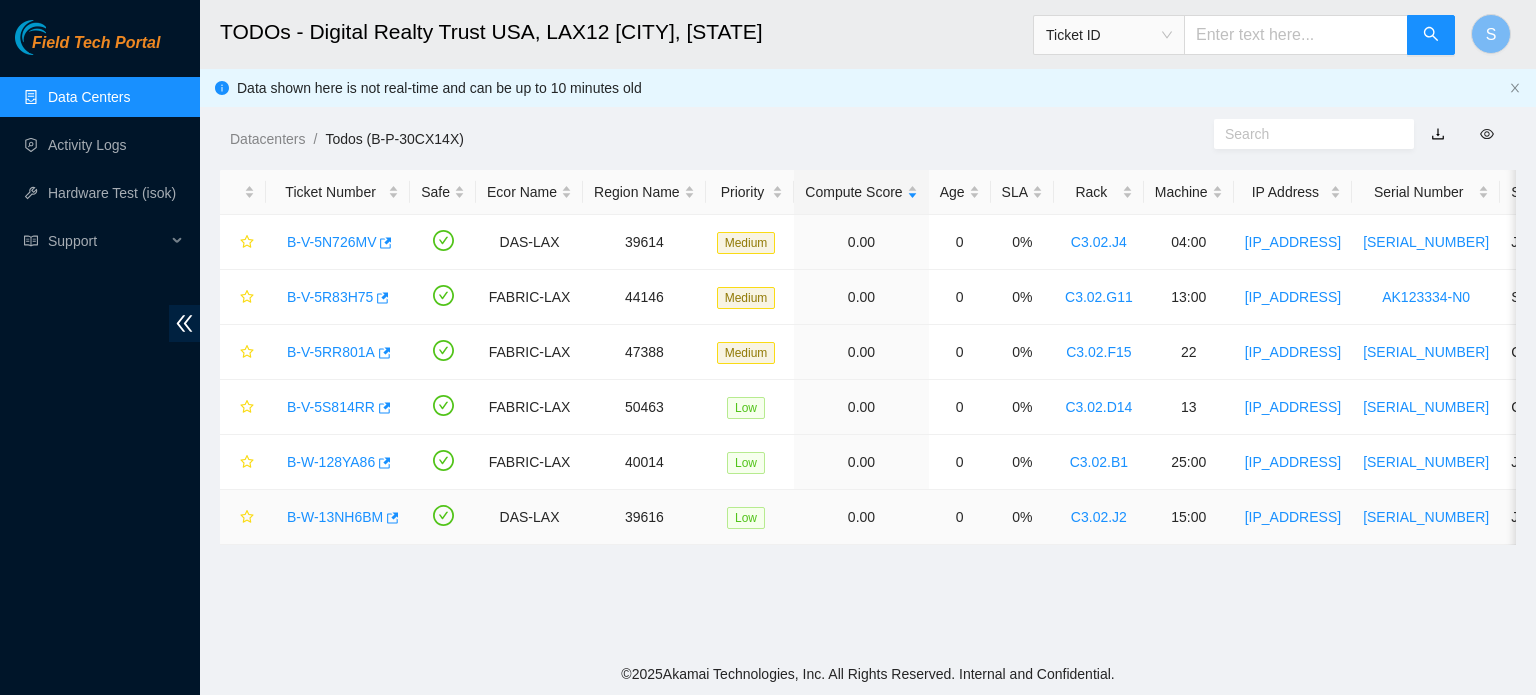 click on "15:00" at bounding box center [1189, 517] 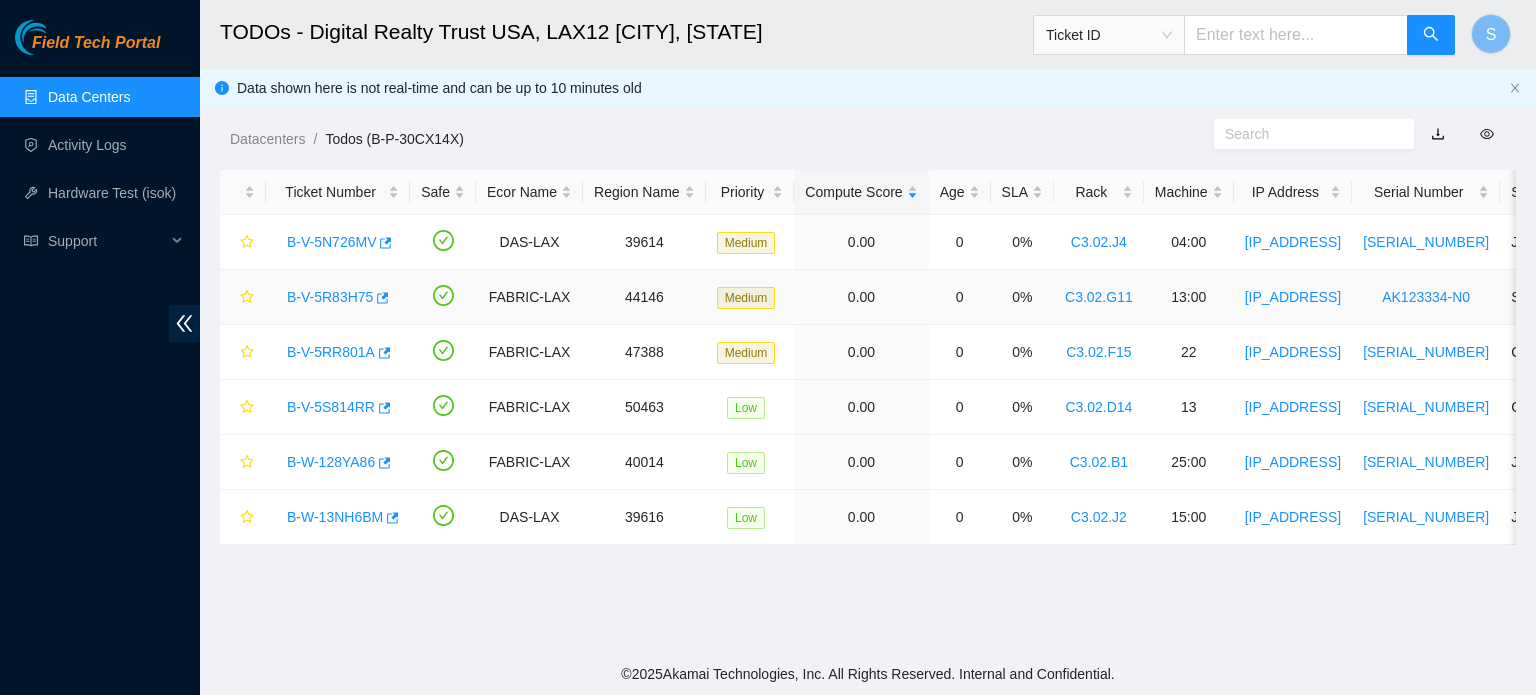 click on "B-V-5R83H75" at bounding box center [330, 297] 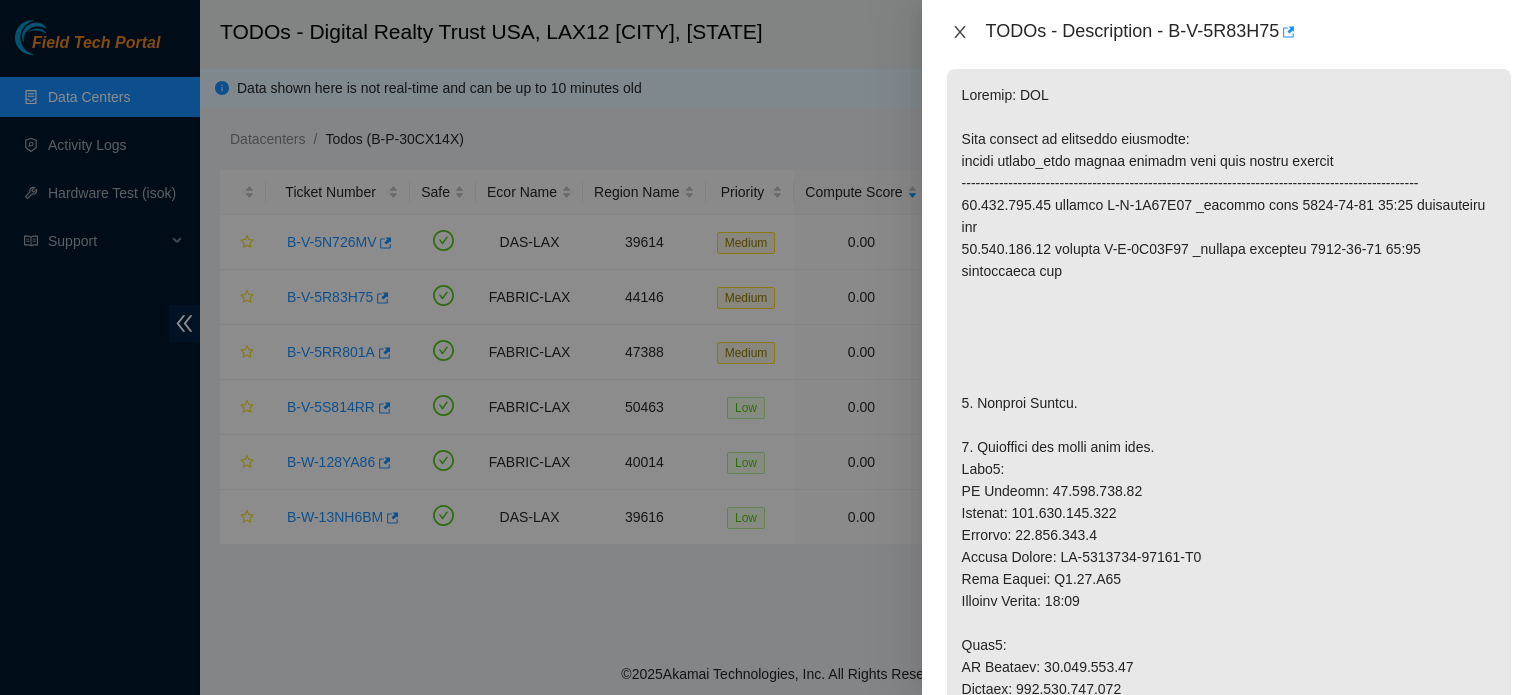 click 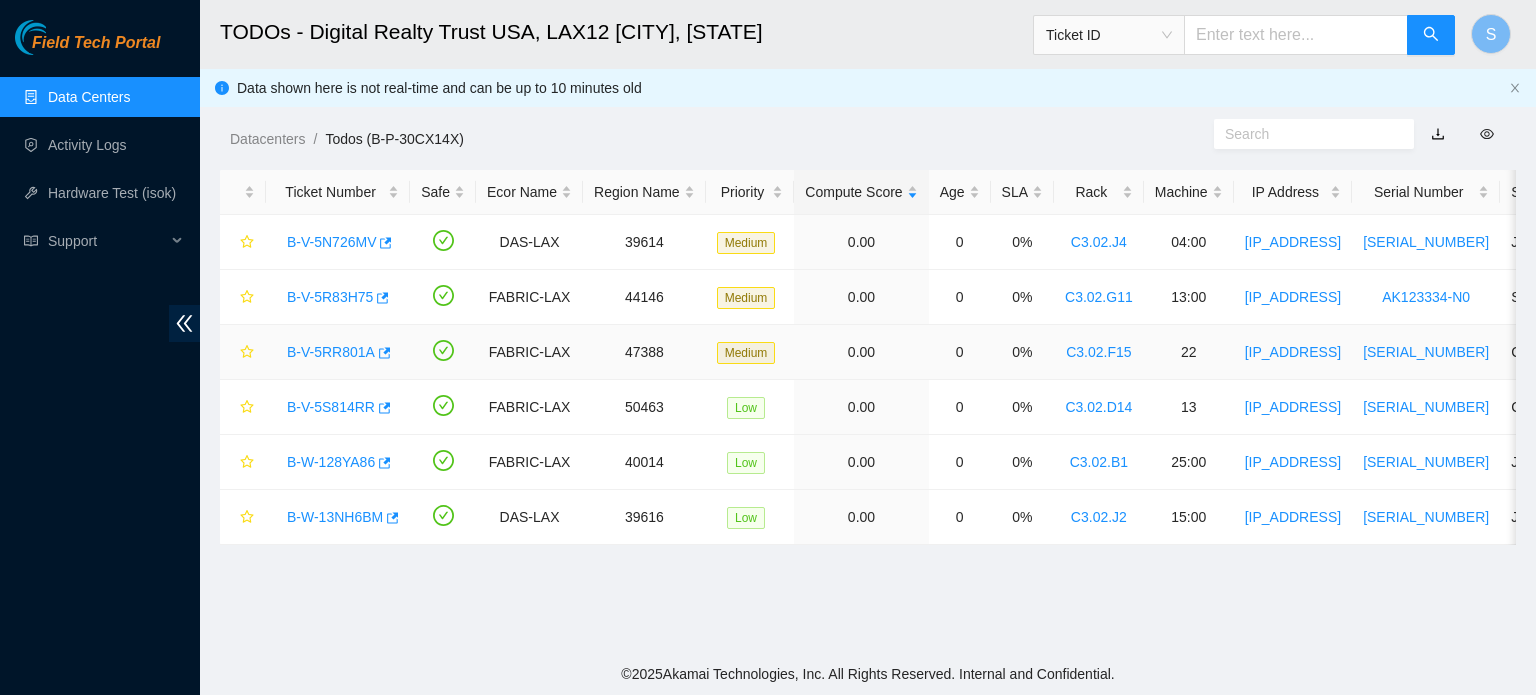 click on "B-V-5RR801A" at bounding box center (331, 352) 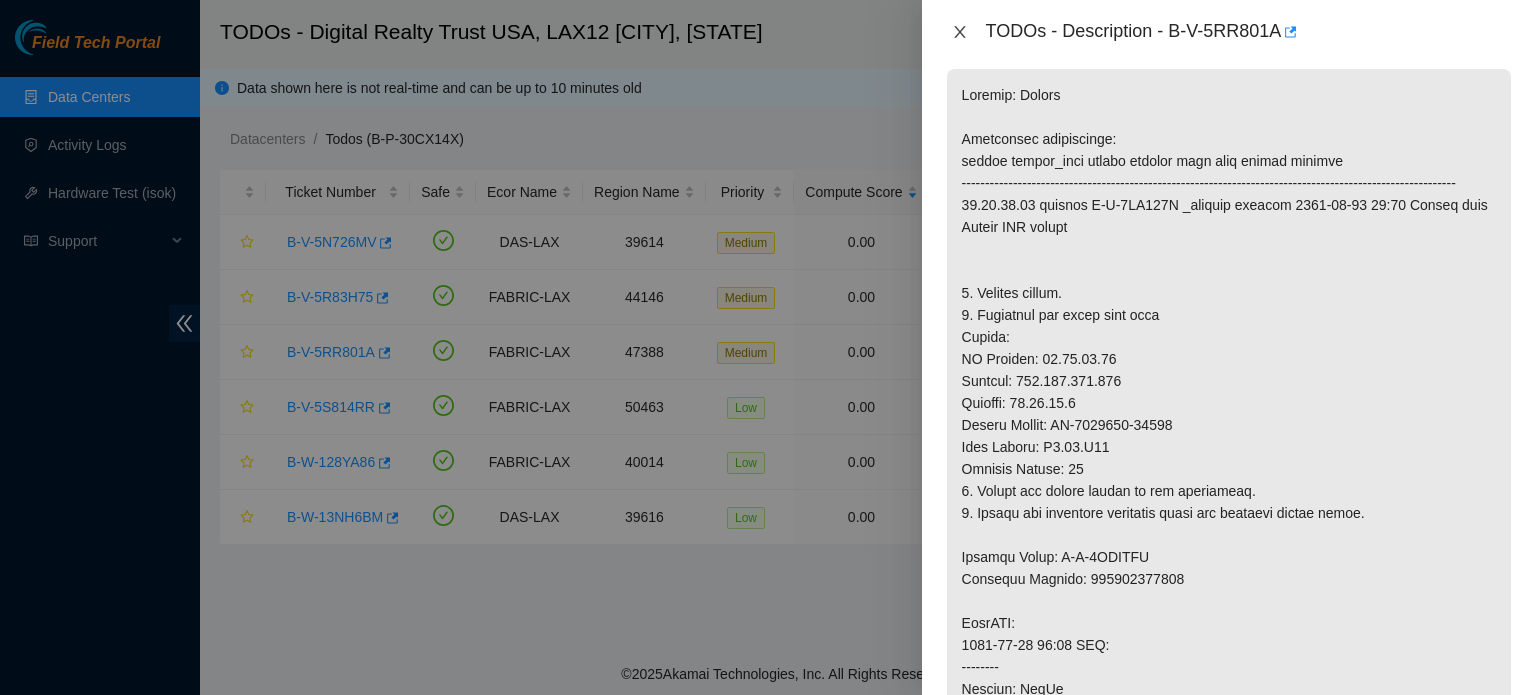 click 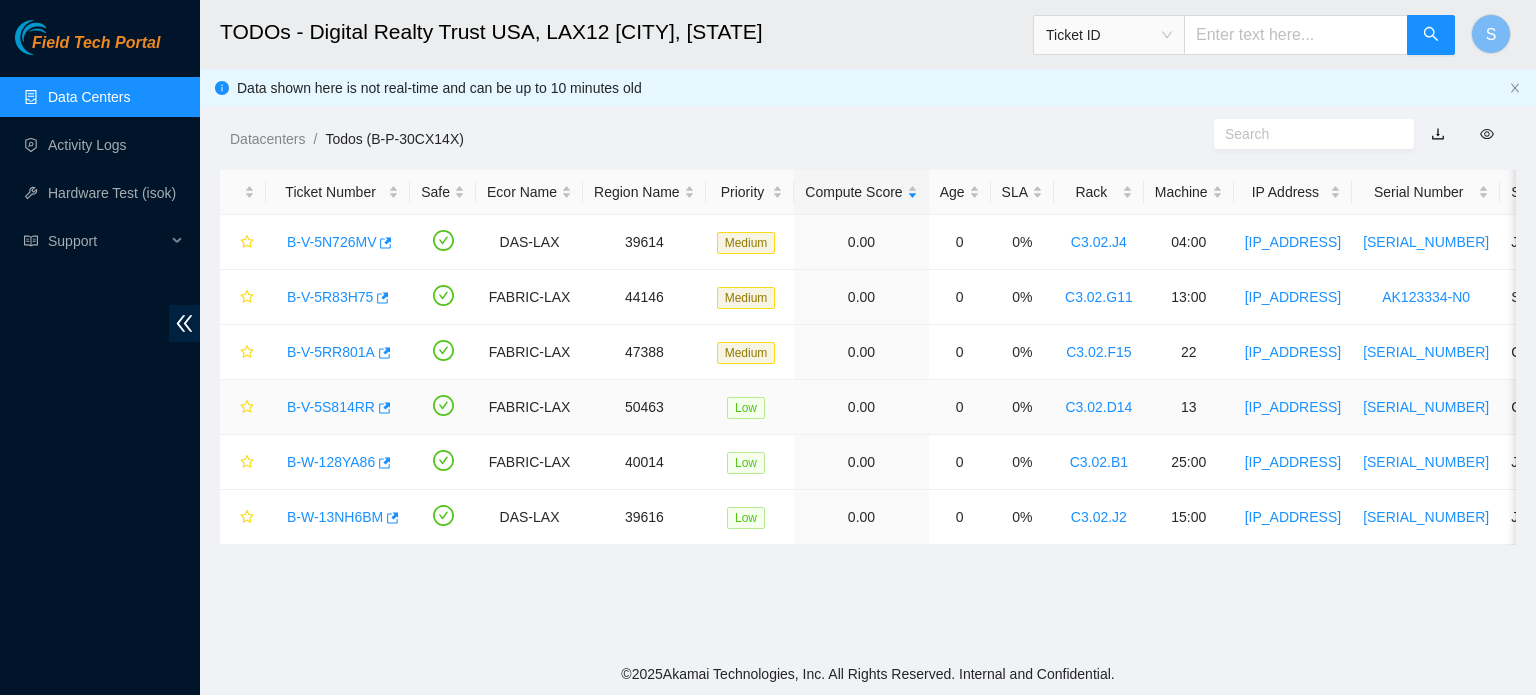 click on "B-V-5S814RR" at bounding box center (331, 407) 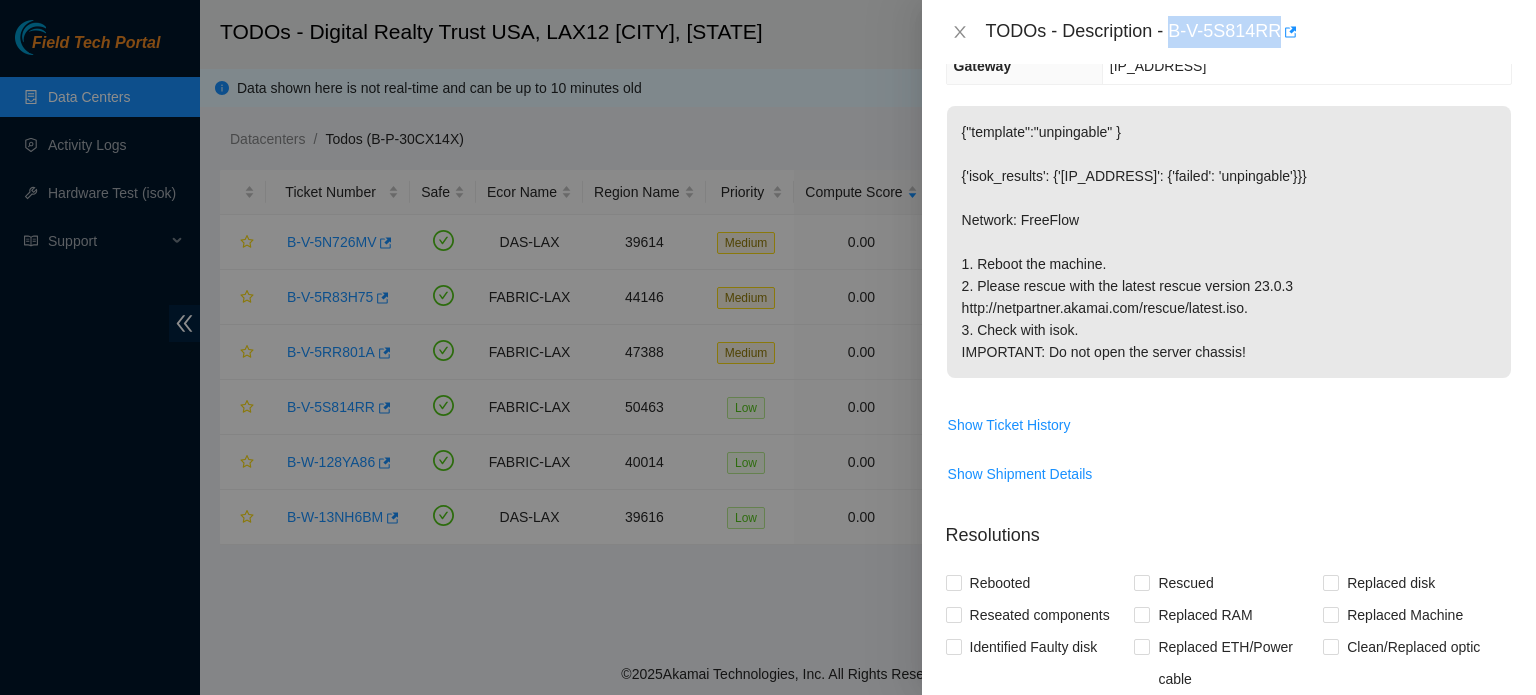 drag, startPoint x: 1172, startPoint y: 35, endPoint x: 1276, endPoint y: 37, distance: 104.019226 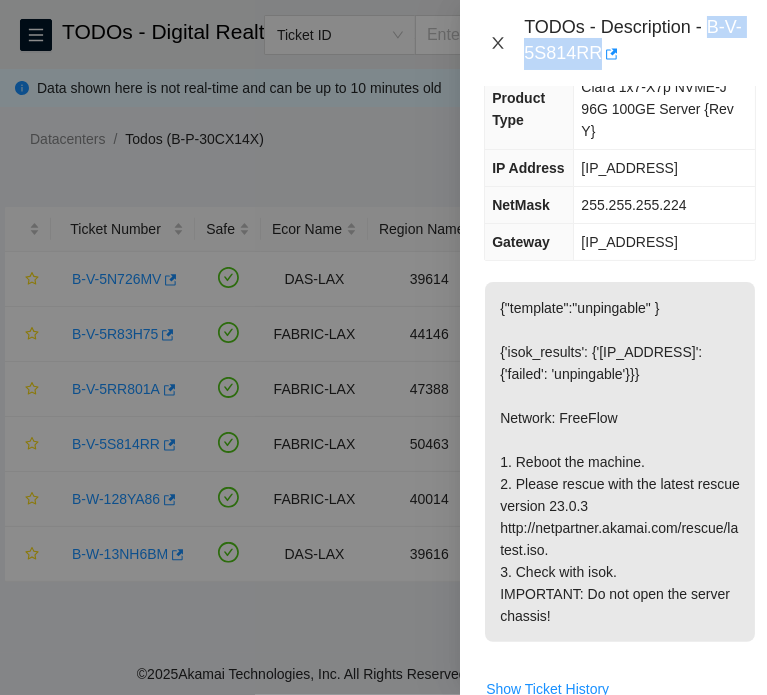 click 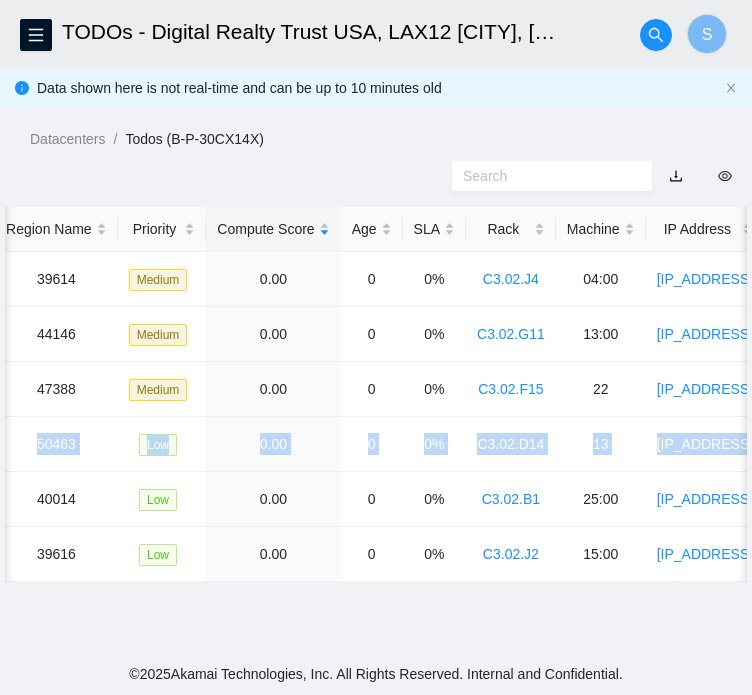 scroll, scrollTop: 0, scrollLeft: 928, axis: horizontal 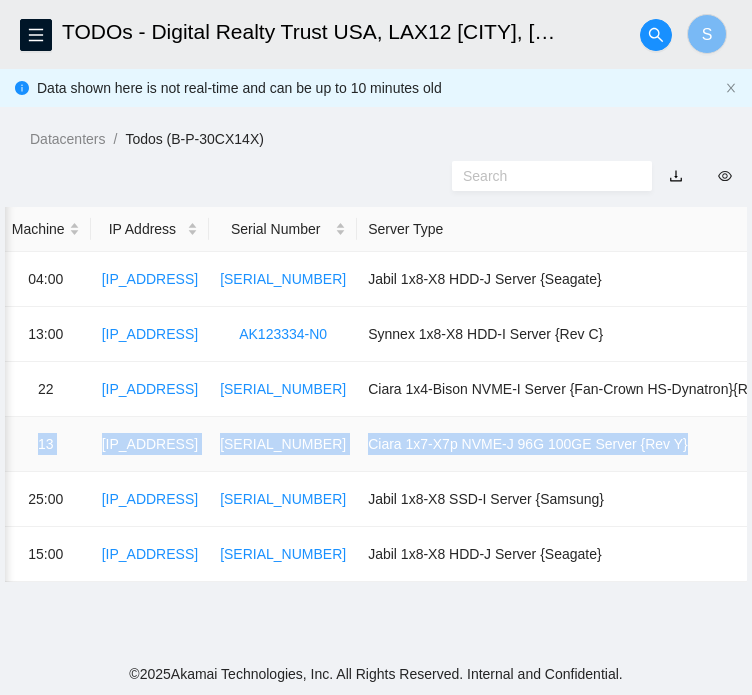 drag, startPoint x: 268, startPoint y: 508, endPoint x: 727, endPoint y: 497, distance: 459.13177 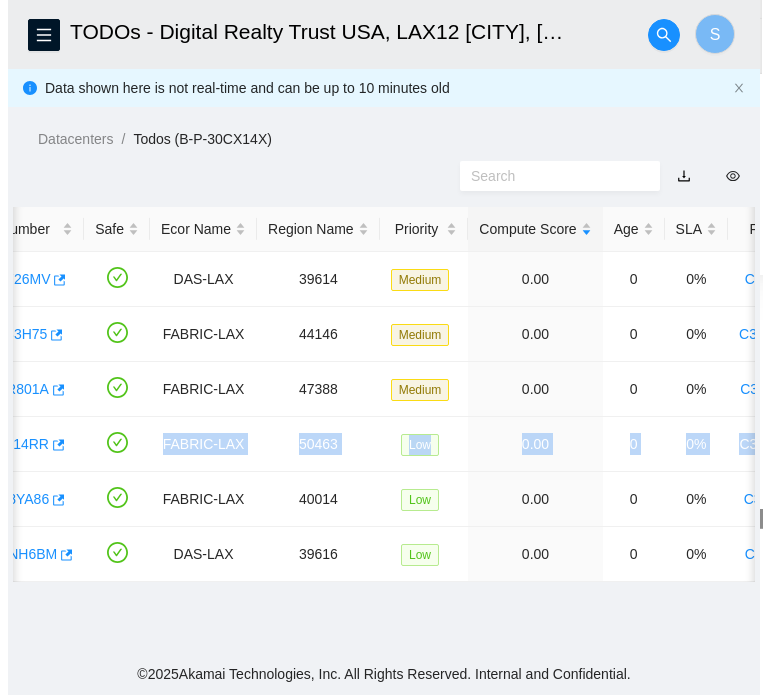 scroll, scrollTop: 0, scrollLeft: 0, axis: both 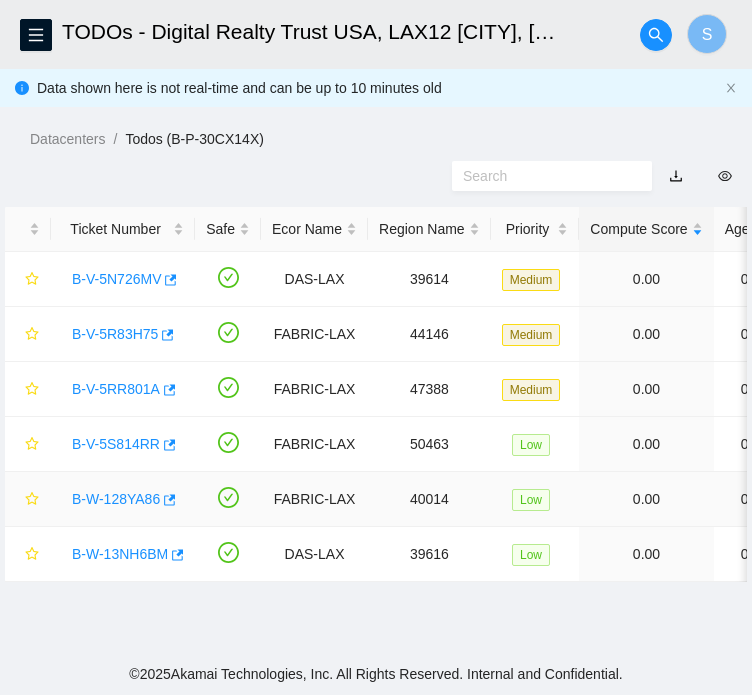 click on "40014" at bounding box center (429, 499) 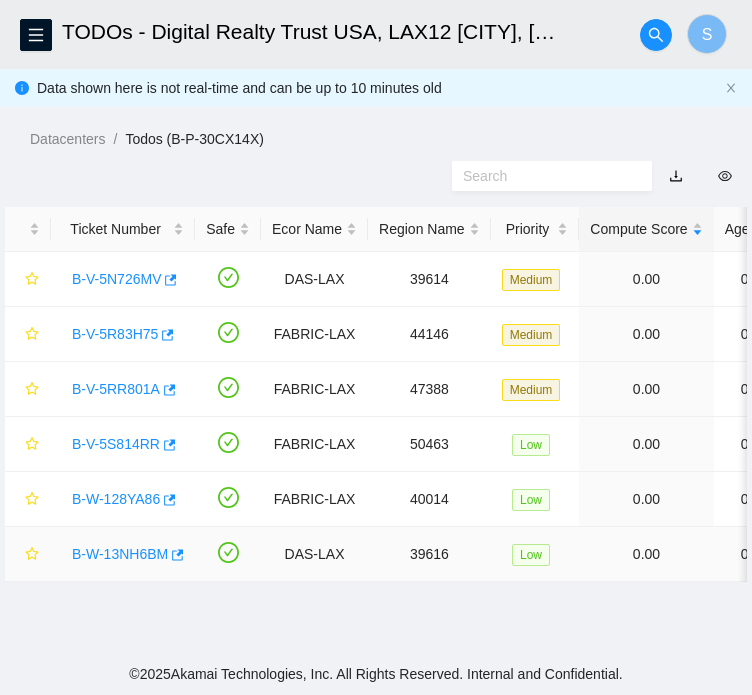 click on "B-W-13NH6BM" at bounding box center [120, 554] 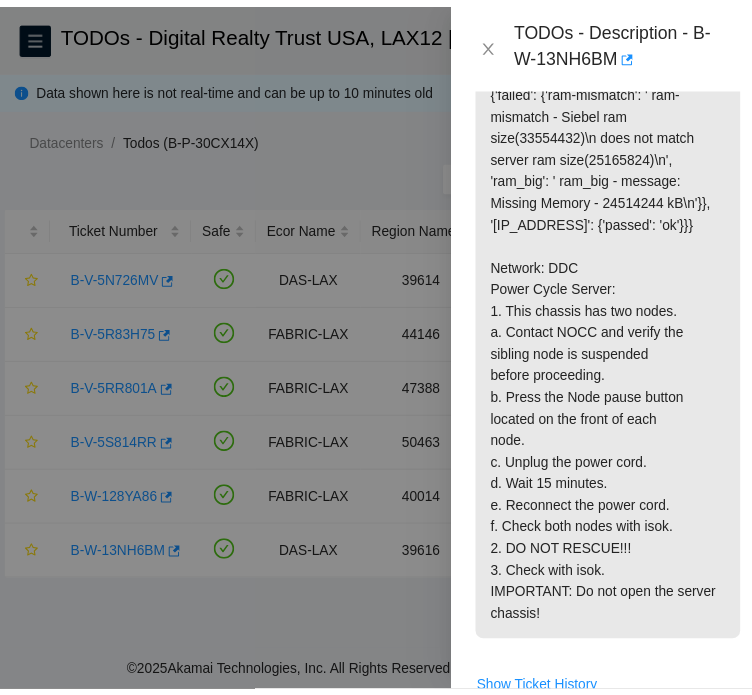 scroll, scrollTop: 500, scrollLeft: 0, axis: vertical 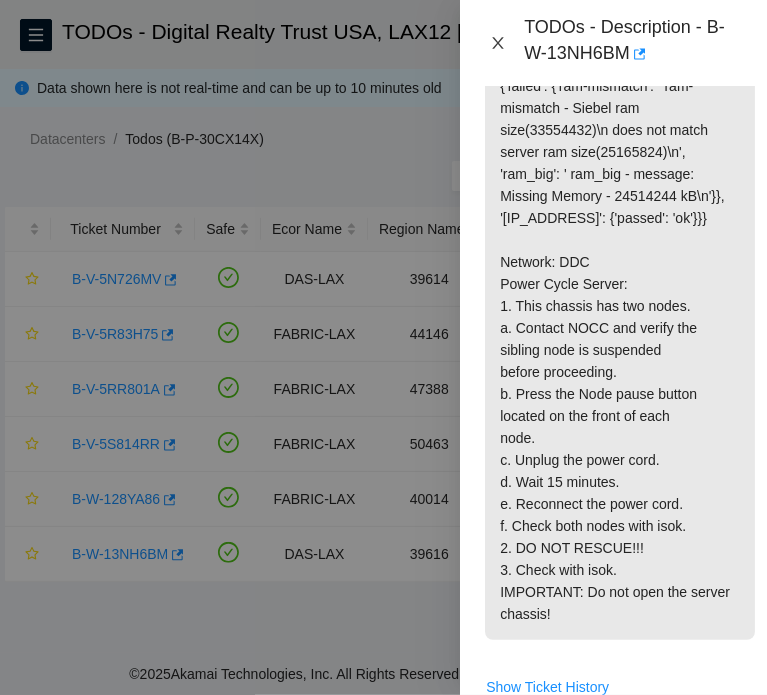 click 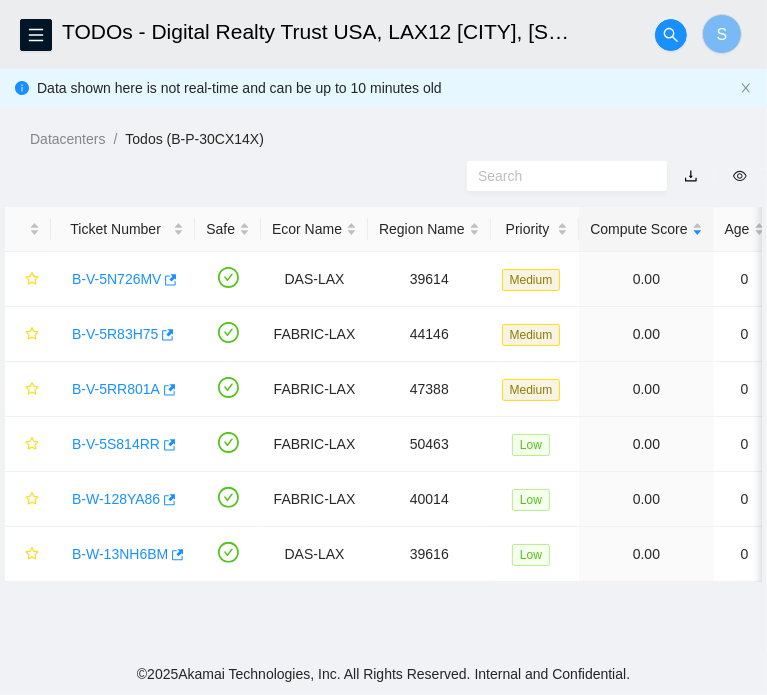 scroll, scrollTop: 433, scrollLeft: 0, axis: vertical 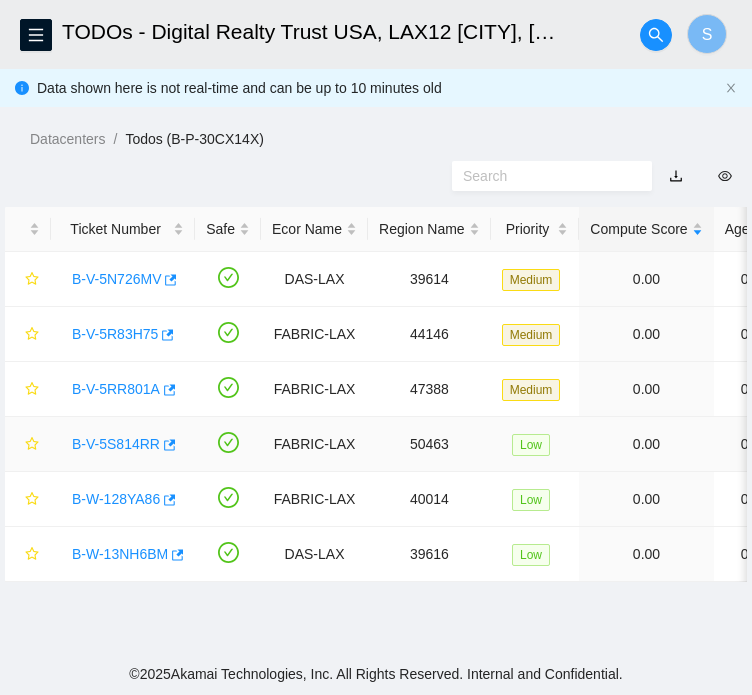 click on "B-V-5S814RR" at bounding box center (116, 444) 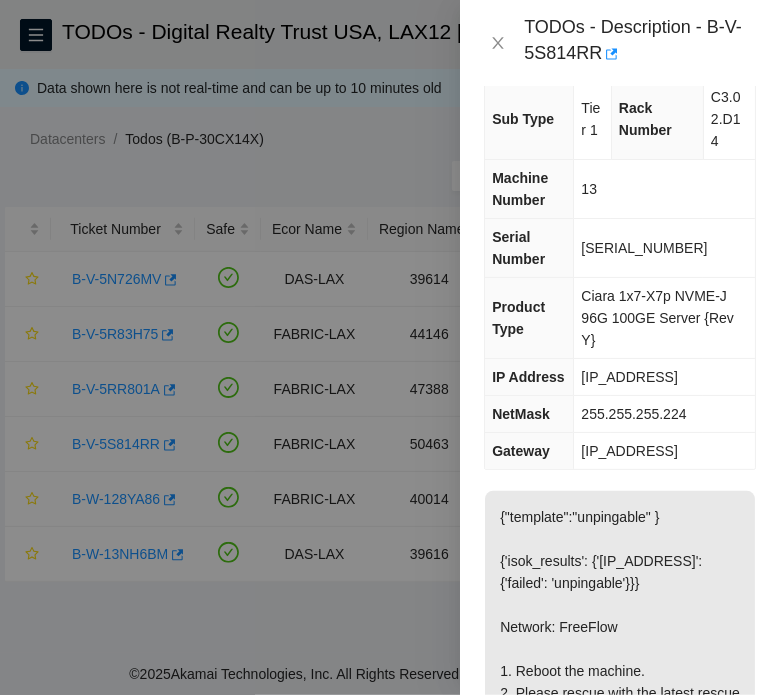 scroll, scrollTop: 88, scrollLeft: 0, axis: vertical 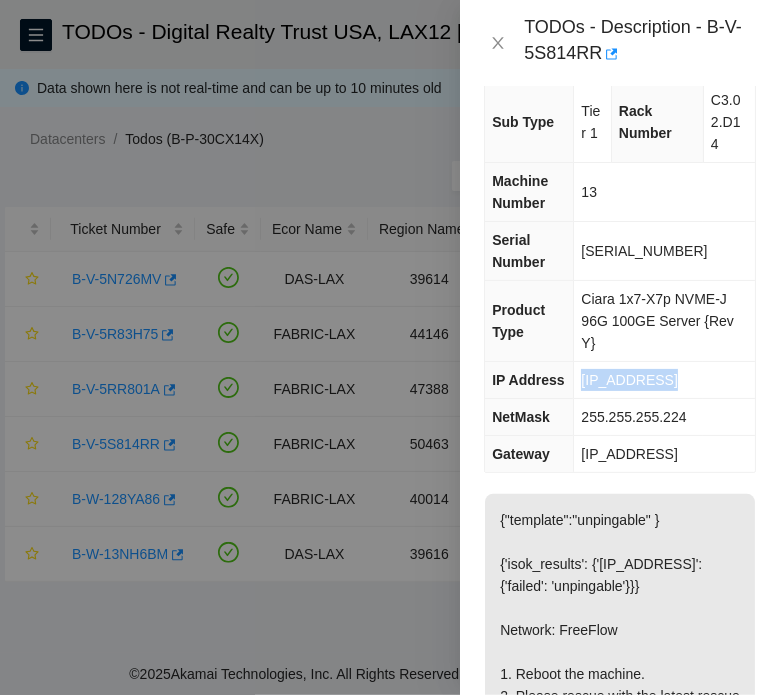 drag, startPoint x: 680, startPoint y: 379, endPoint x: 582, endPoint y: 382, distance: 98.045906 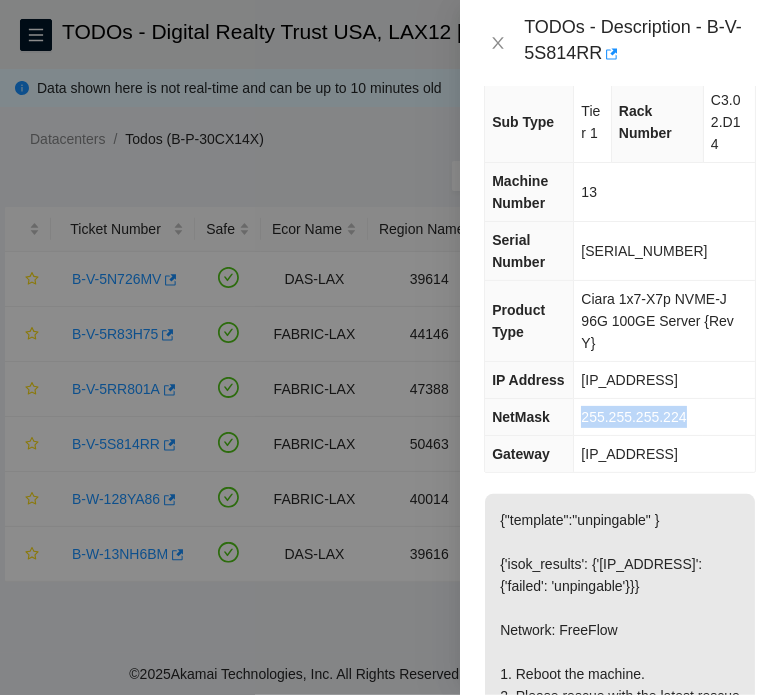 drag, startPoint x: 694, startPoint y: 414, endPoint x: 573, endPoint y: 417, distance: 121.037186 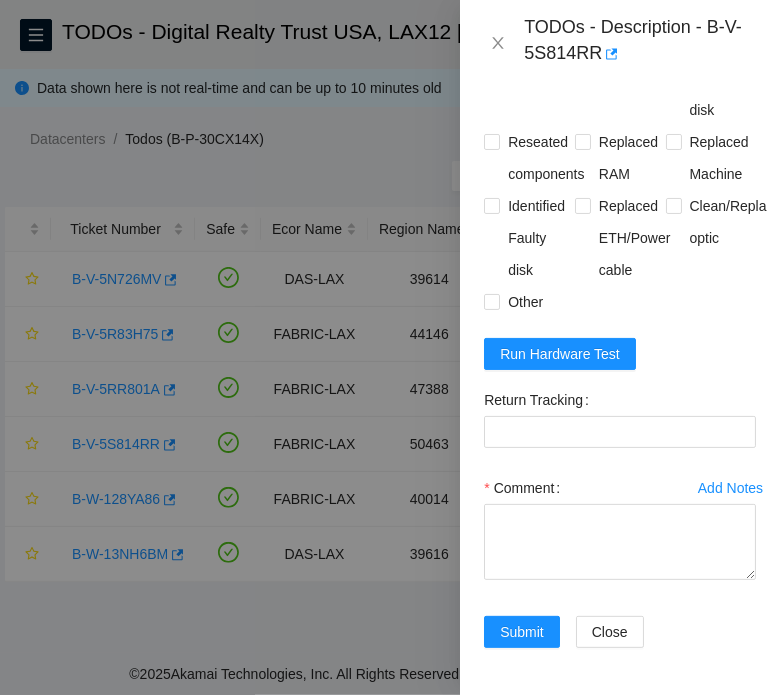 scroll, scrollTop: 941, scrollLeft: 0, axis: vertical 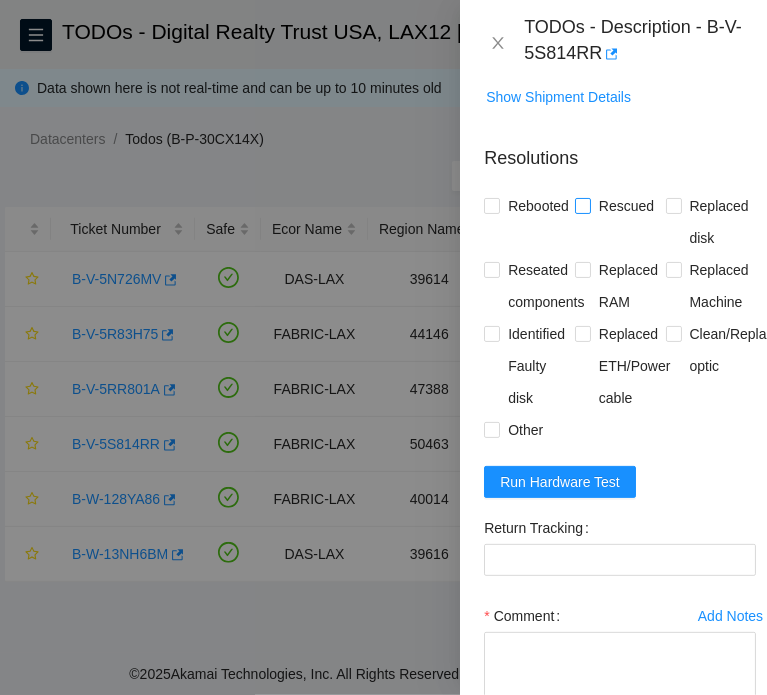 drag, startPoint x: 546, startPoint y: 237, endPoint x: 585, endPoint y: 251, distance: 41.4367 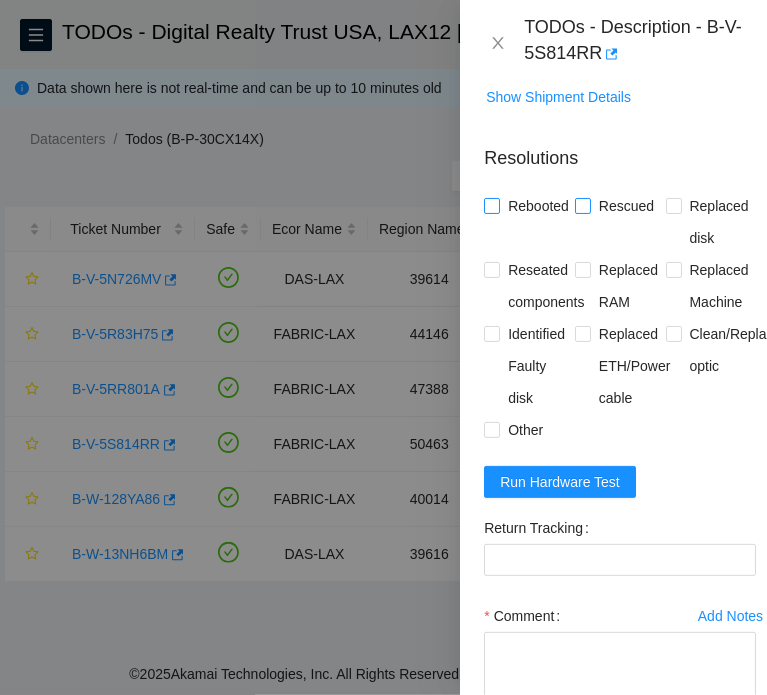 click on "Rebooted" at bounding box center [491, 205] 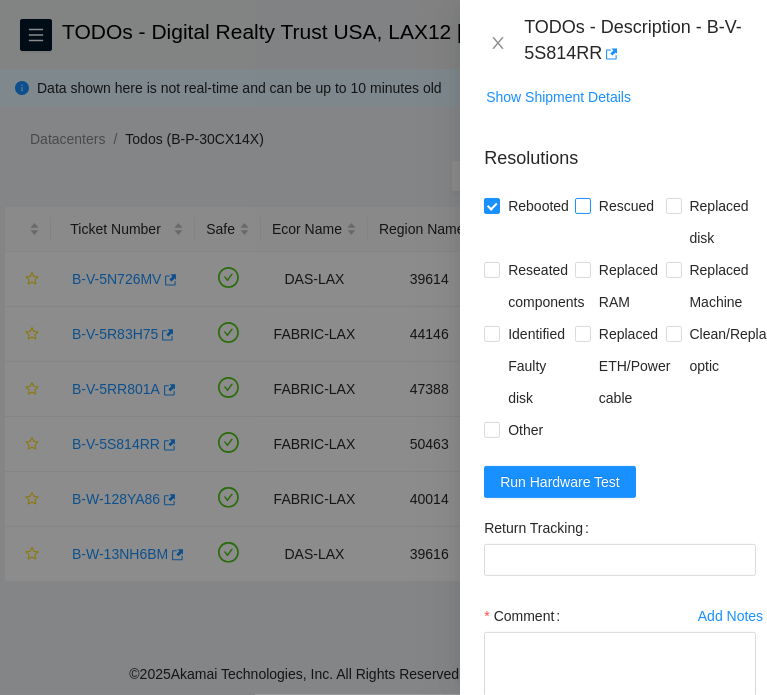 click on "Rescued" at bounding box center [626, 206] 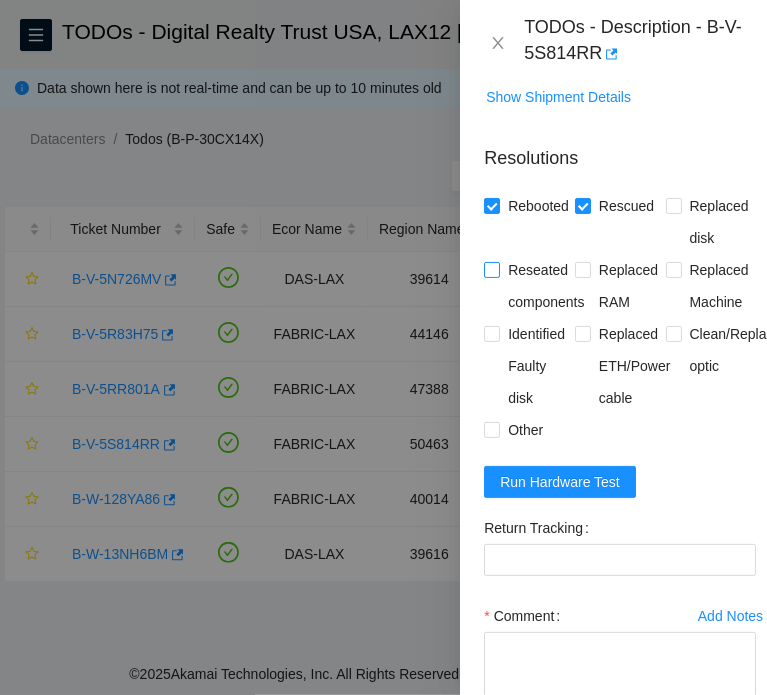 click on "Reseated components" at bounding box center (546, 286) 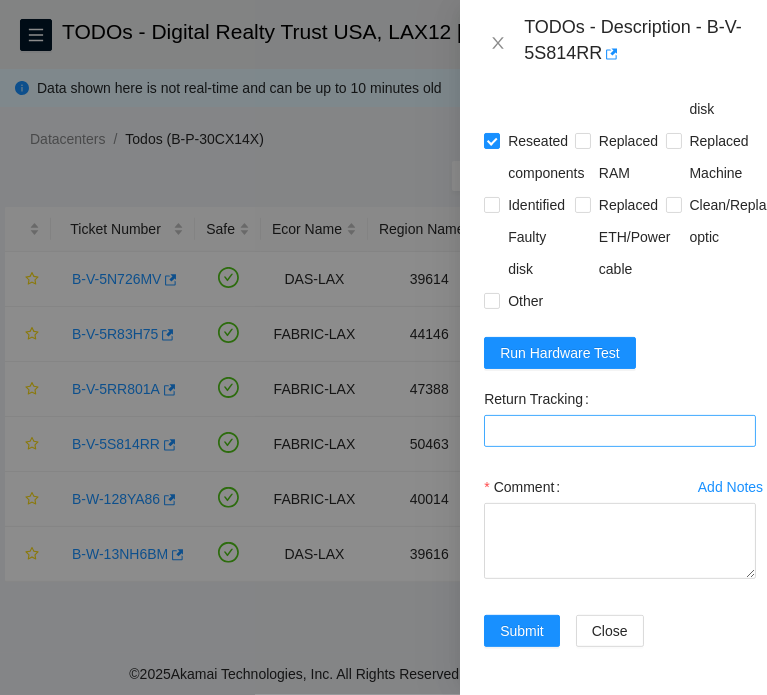 scroll, scrollTop: 1141, scrollLeft: 0, axis: vertical 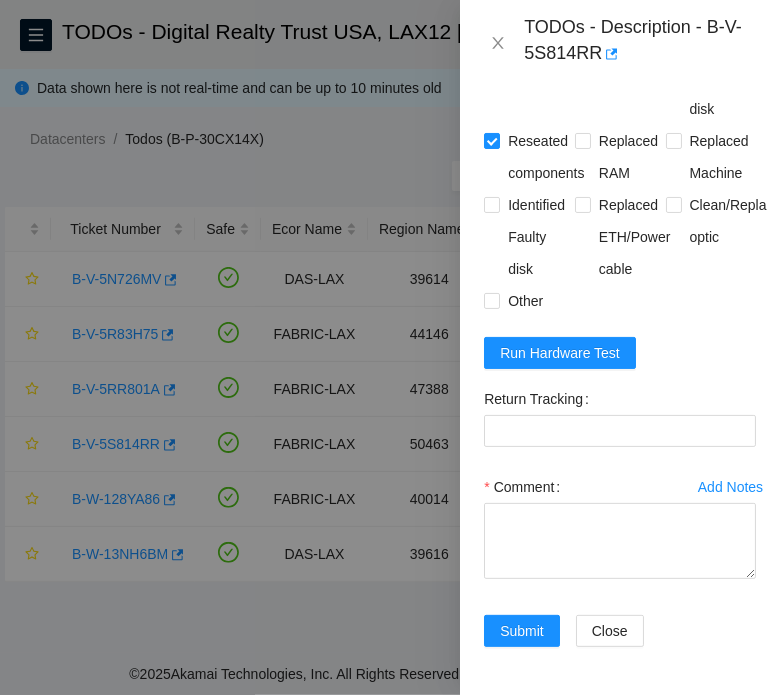 click on "Rebooted Rescued Replaced disk Reseated components Replaced RAM Replaced Machine Identified Faulty disk Replaced ETH/Power cable Clean/Replaced optic Other" at bounding box center (620, 189) 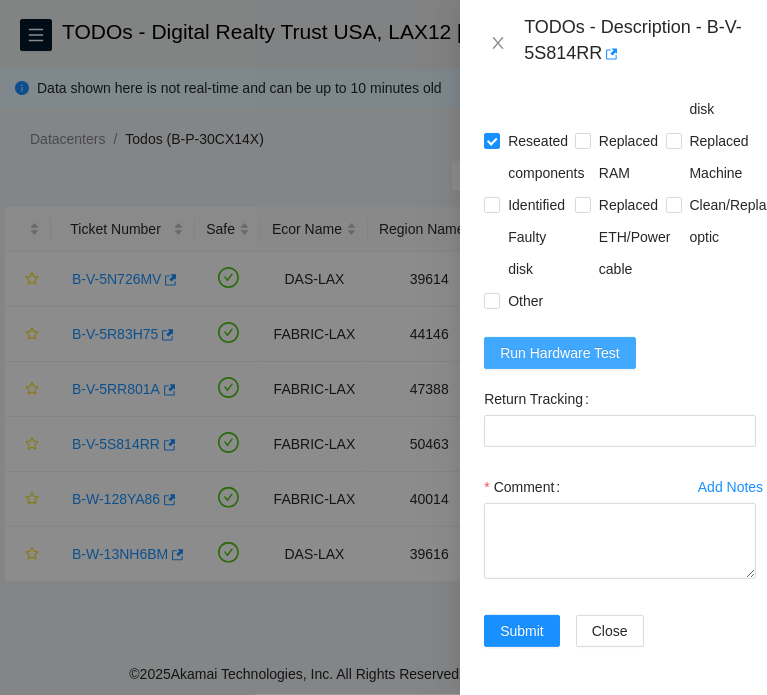 click on "Run Hardware Test" at bounding box center [560, 353] 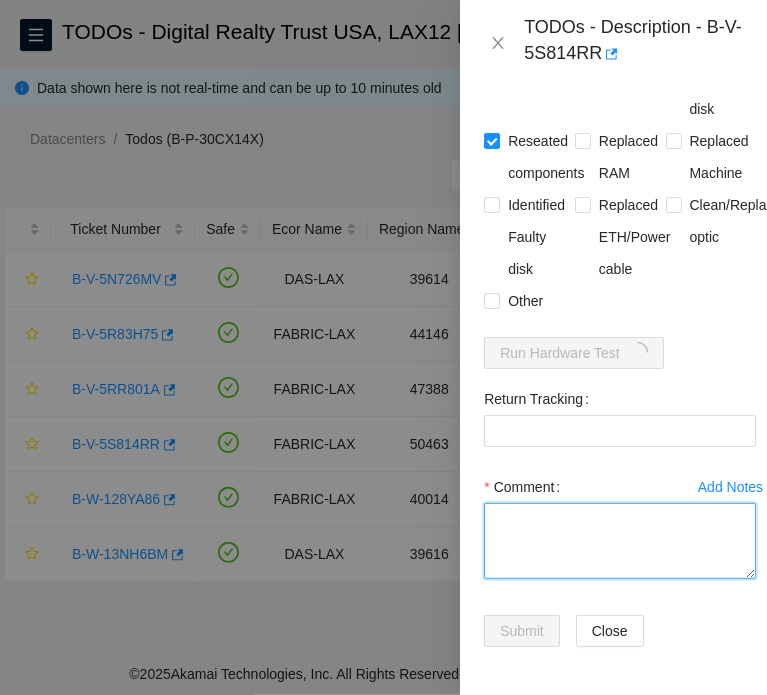 click on "Comment" at bounding box center [620, 541] 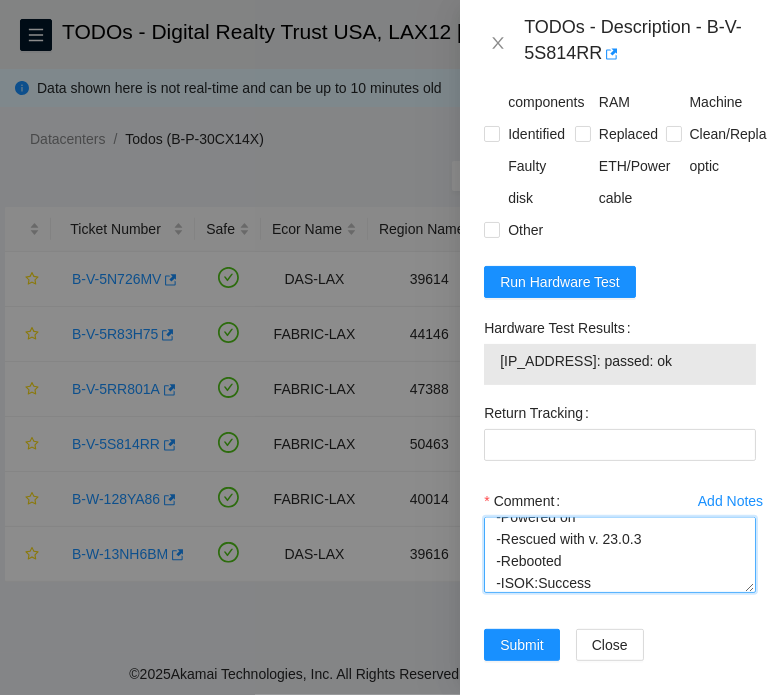 scroll, scrollTop: 0, scrollLeft: 0, axis: both 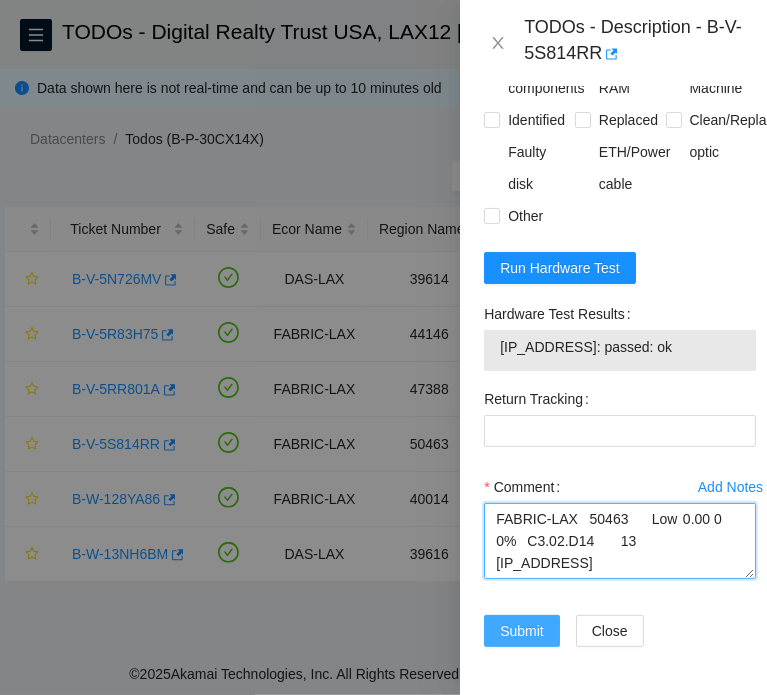 type on "B-V-5S814RR FABRIC-LAX	50463	Low	0.00	0	0%	C3.02.D14	13	23.46.11.240	CT-4211022-00123	Ciara 1x7-X7p NVME-J 96G 100GE Server {Rev Y}
Contacted NOCC (to see if ticket is safe to work on)
Spoke to  (Gave me permission to work on this ticket)
-Consoled in
-Confirmed machine IP and S/N:23.46.11.240	CT-4211022-00123
-Rebooted and powered down
-Powered on
-Rescued with v. 23.0.3
-Rebooted
-ISOK:Success" 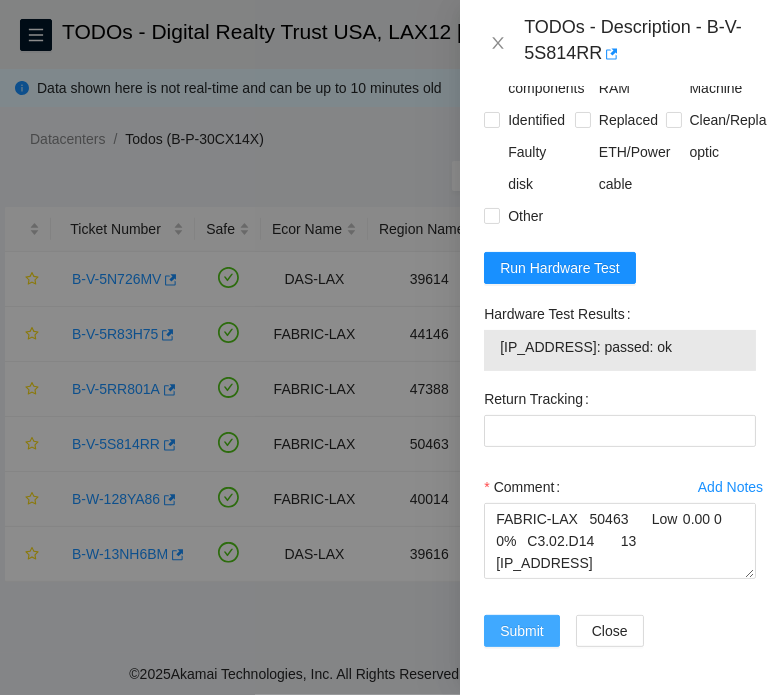 click on "Submit" at bounding box center (522, 631) 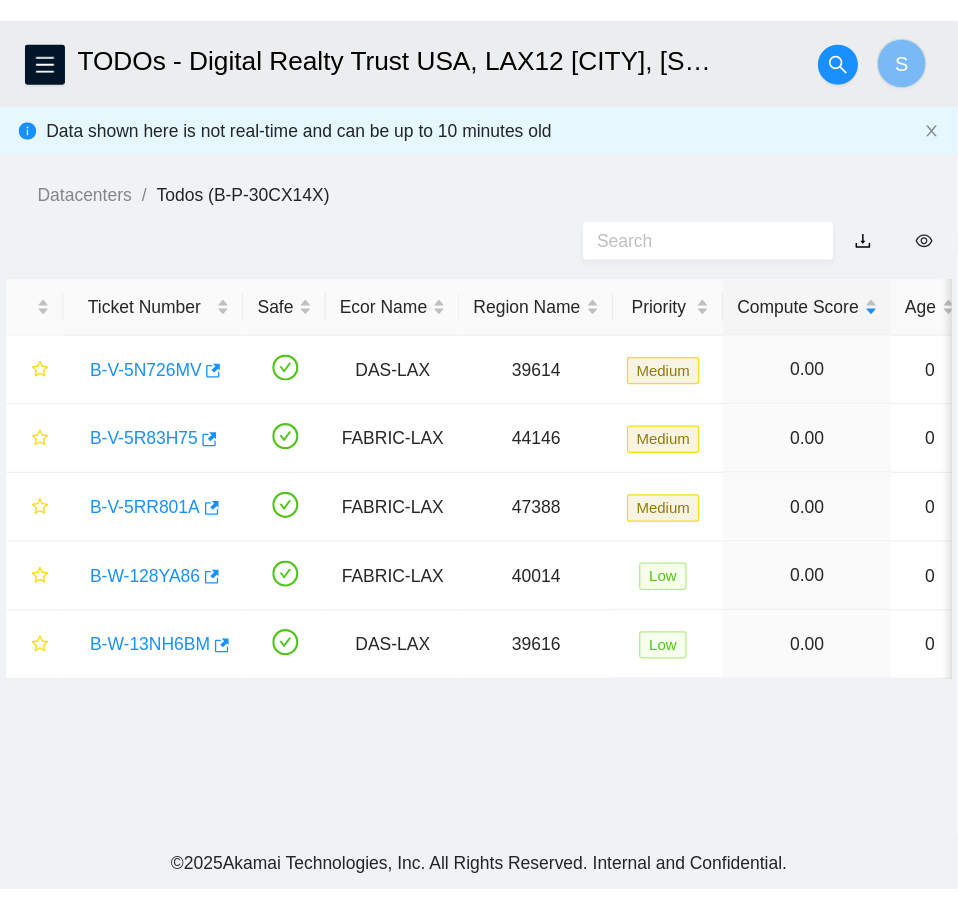 scroll, scrollTop: 410, scrollLeft: 0, axis: vertical 